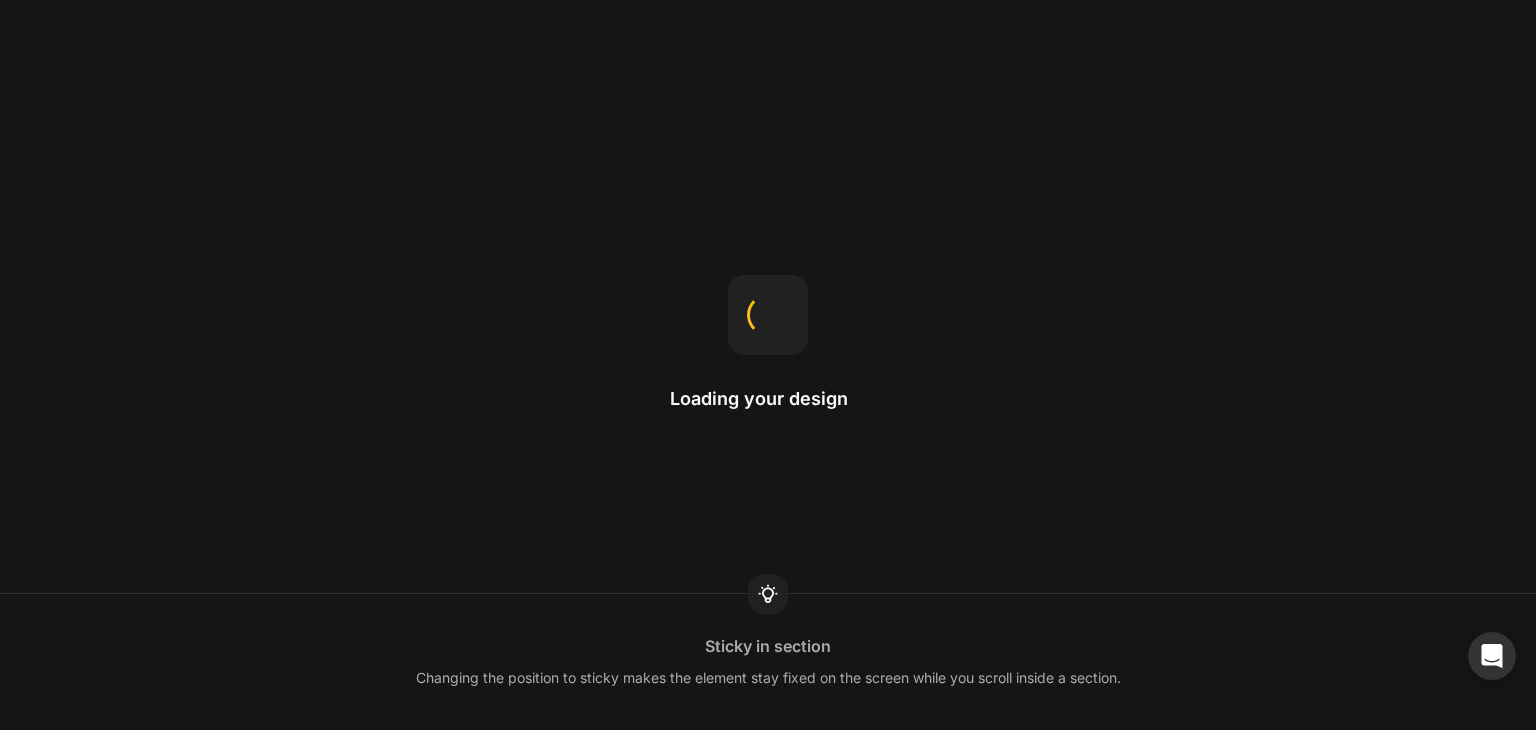 scroll, scrollTop: 0, scrollLeft: 0, axis: both 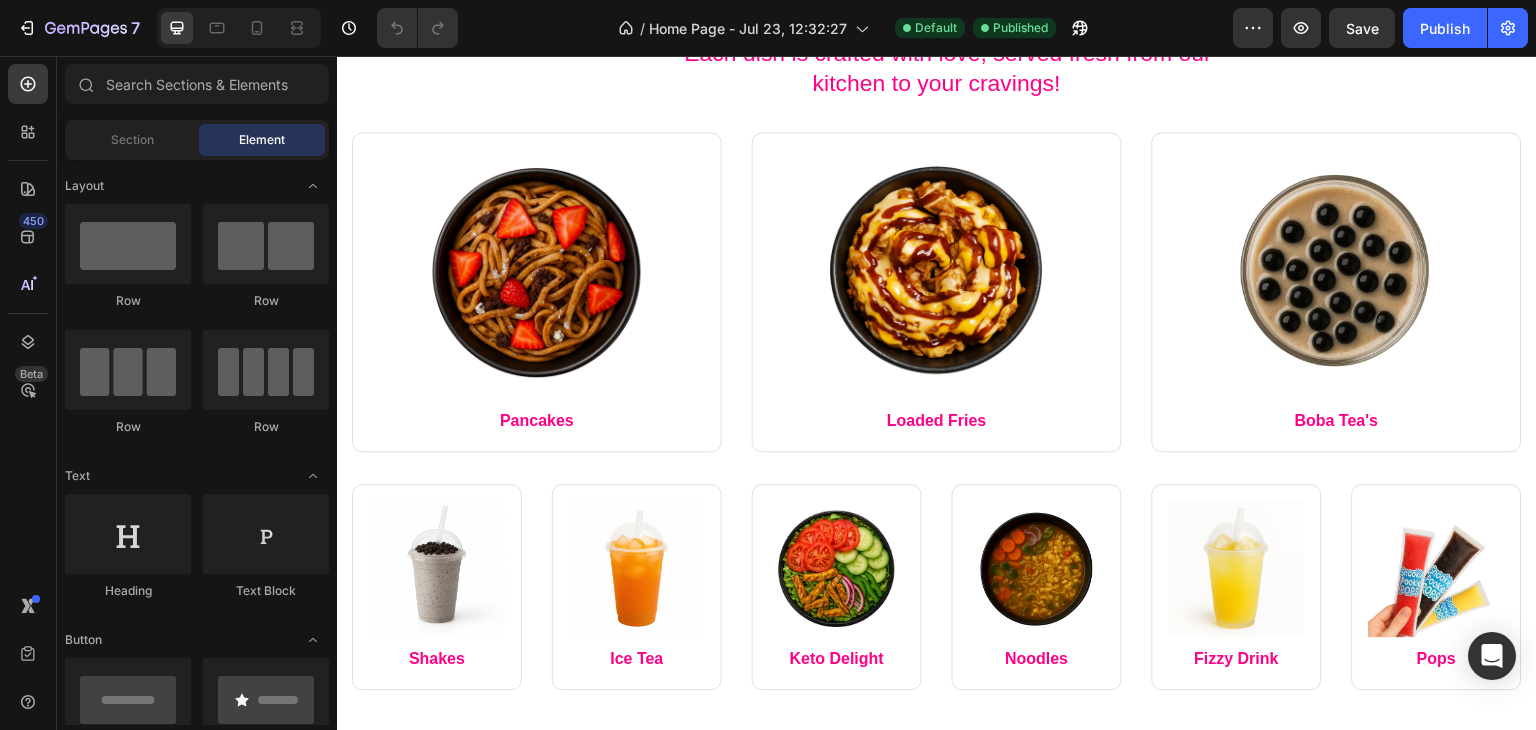 click at bounding box center [937, -140] 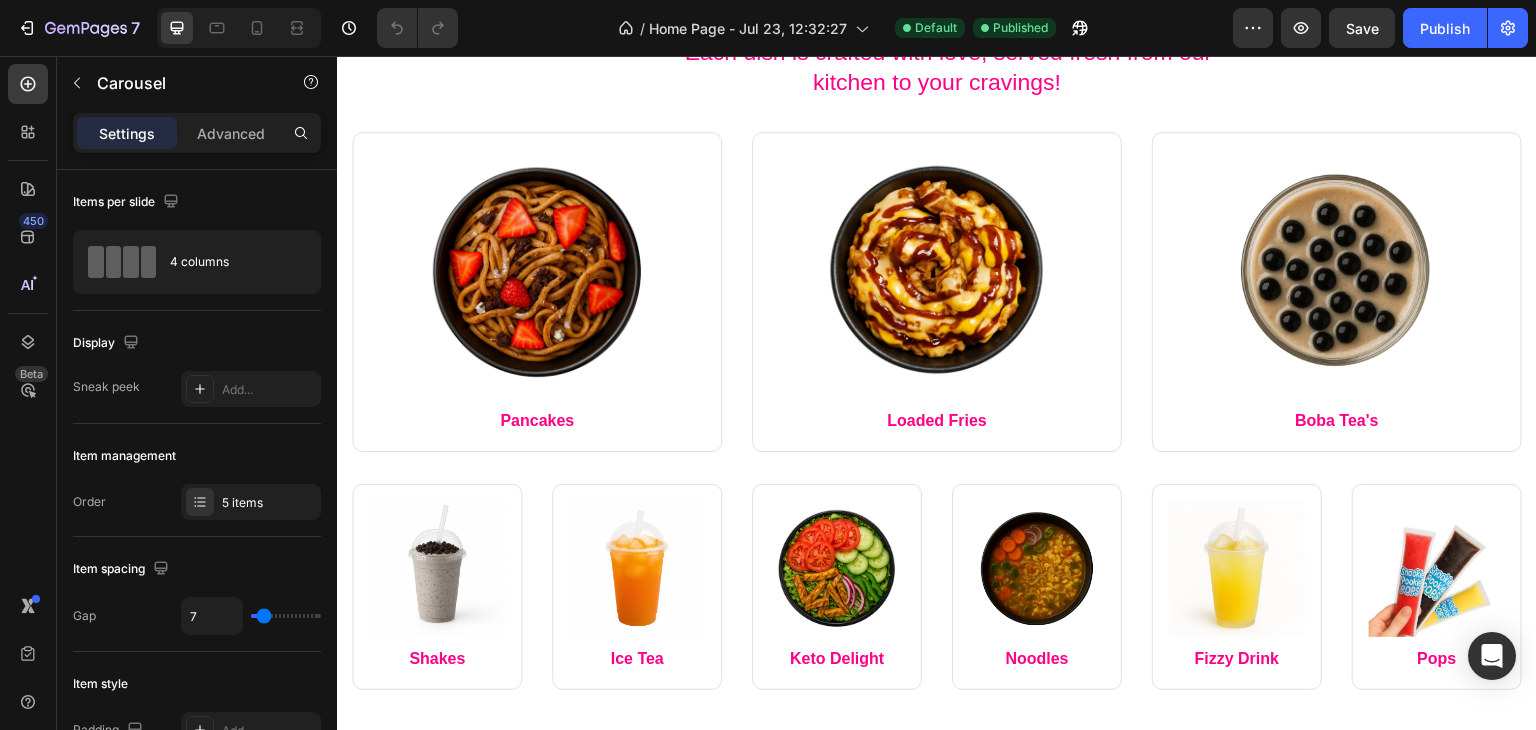 click at bounding box center [915, -140] 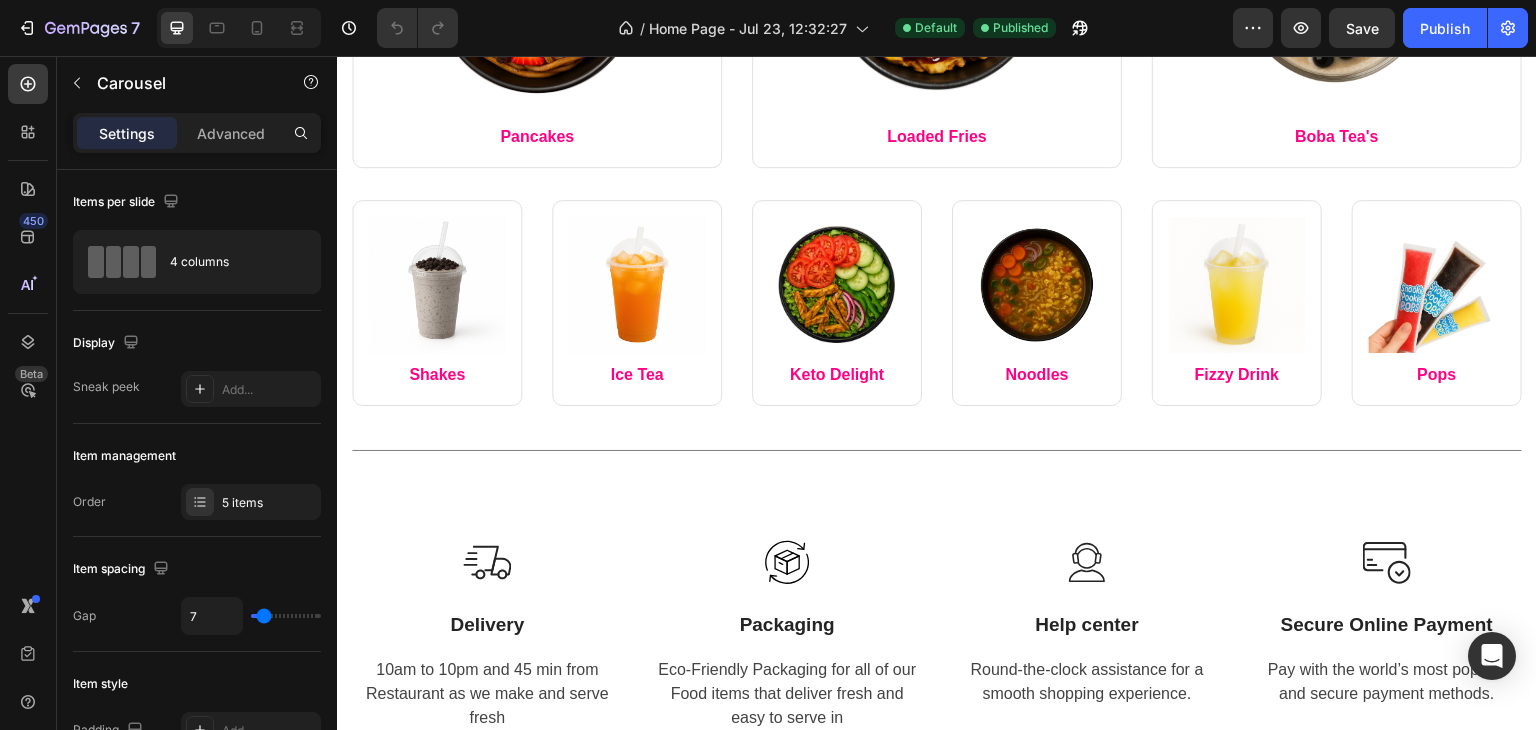 scroll, scrollTop: 970, scrollLeft: 0, axis: vertical 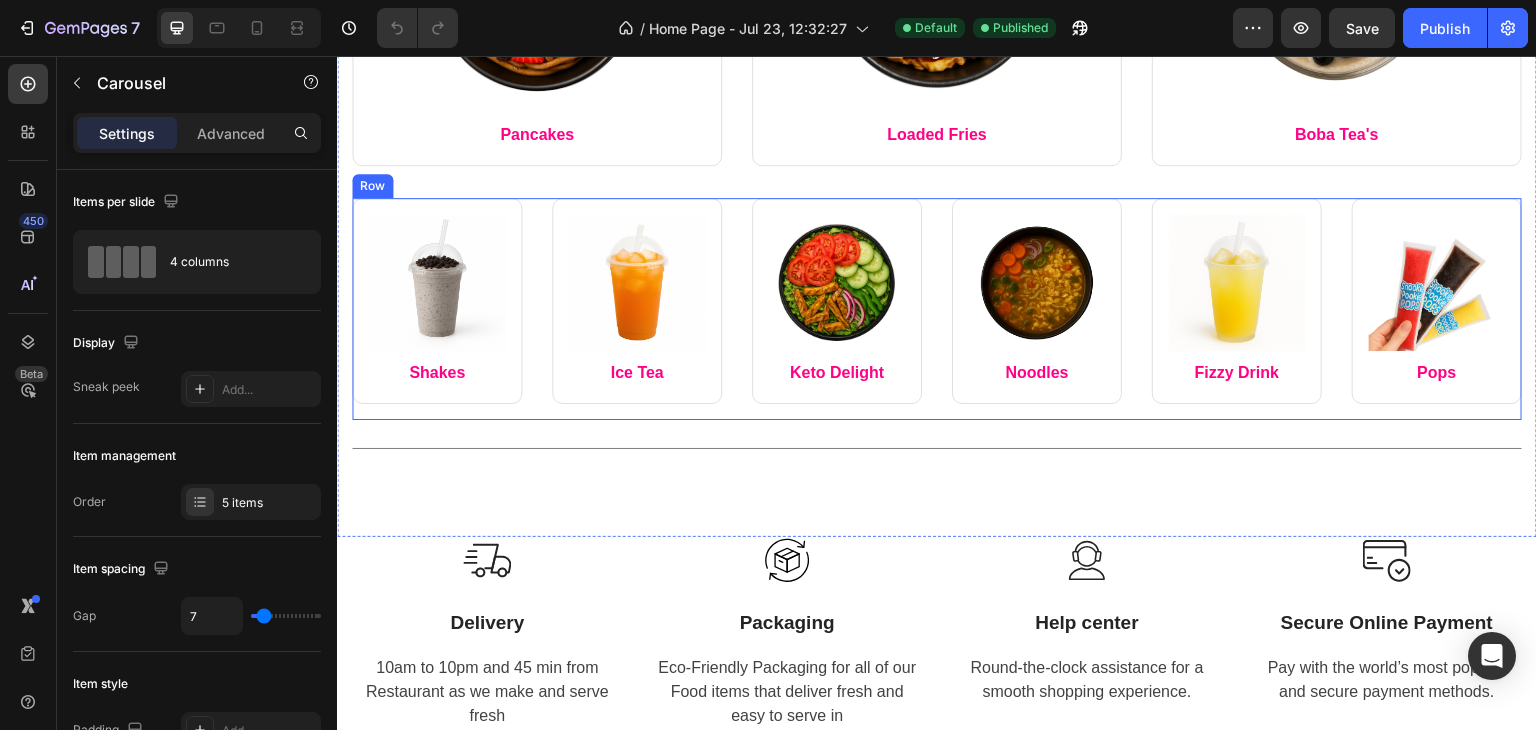 click on "Image Shakes Text block Row Image Ice Tea Text block Row Row Image Keto Delight Text block Row Image Noodles Text block Row Row Image Fizzy Drink Text block Row Image Pops Text block Row Row Row" at bounding box center (937, 309) 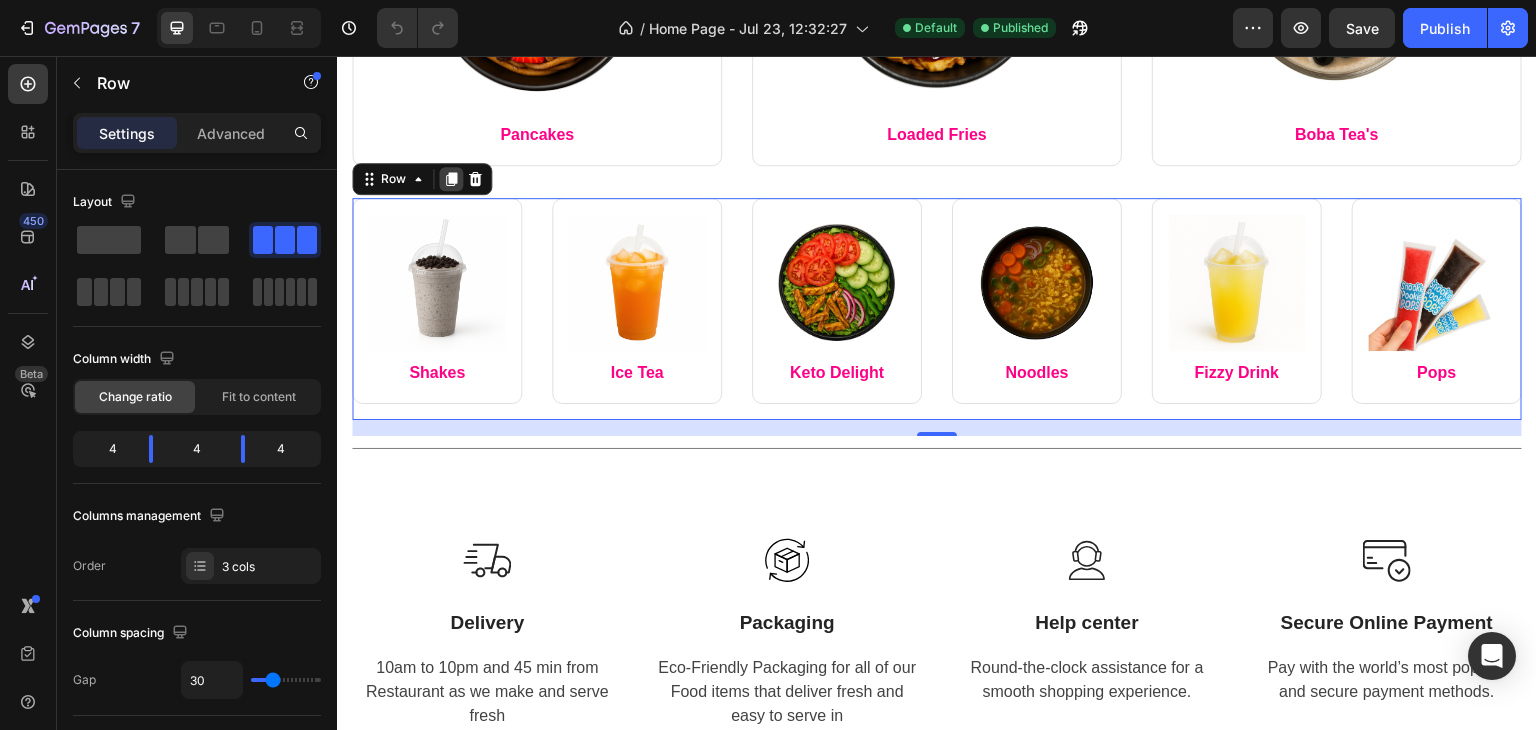 click 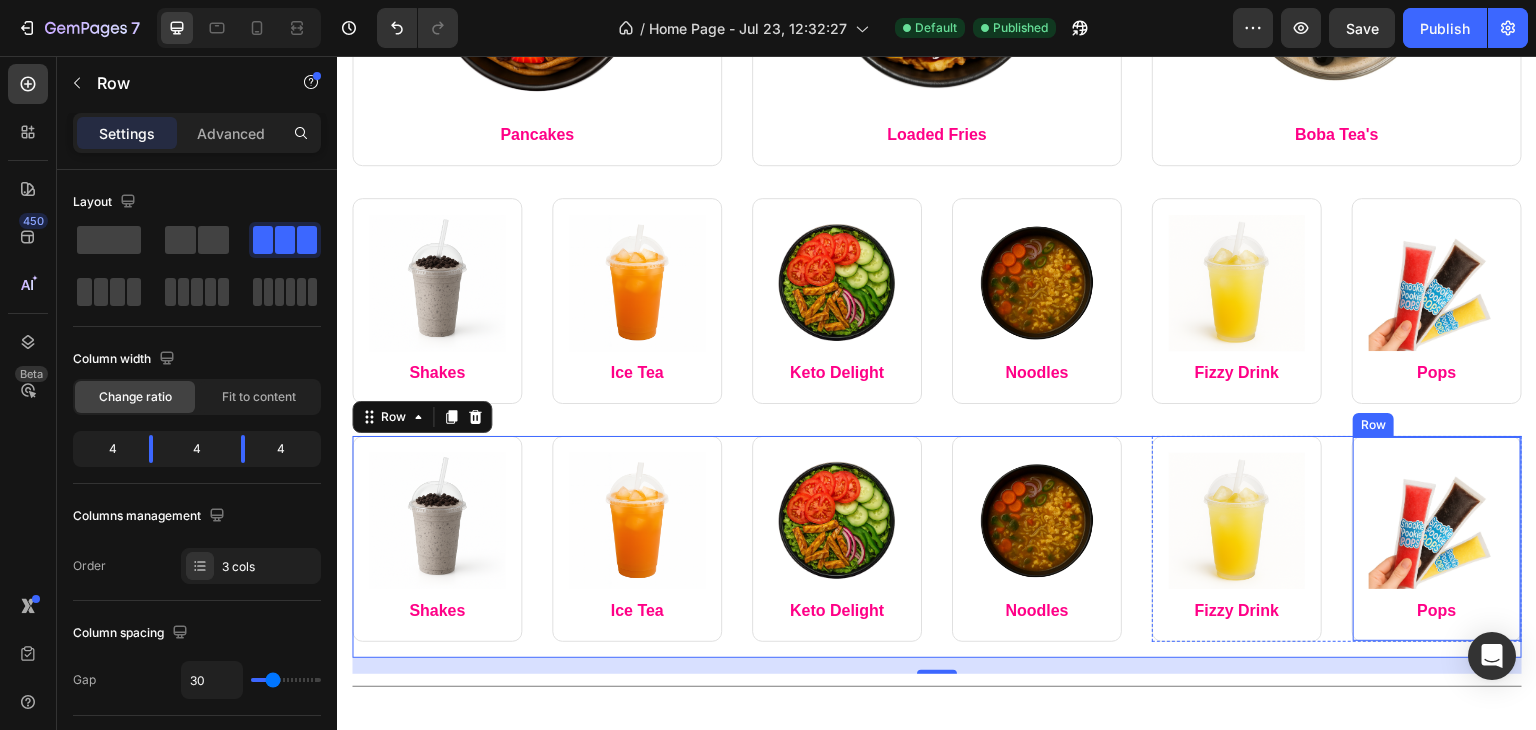 click on "Image Pops Text block Row" at bounding box center [1437, 539] 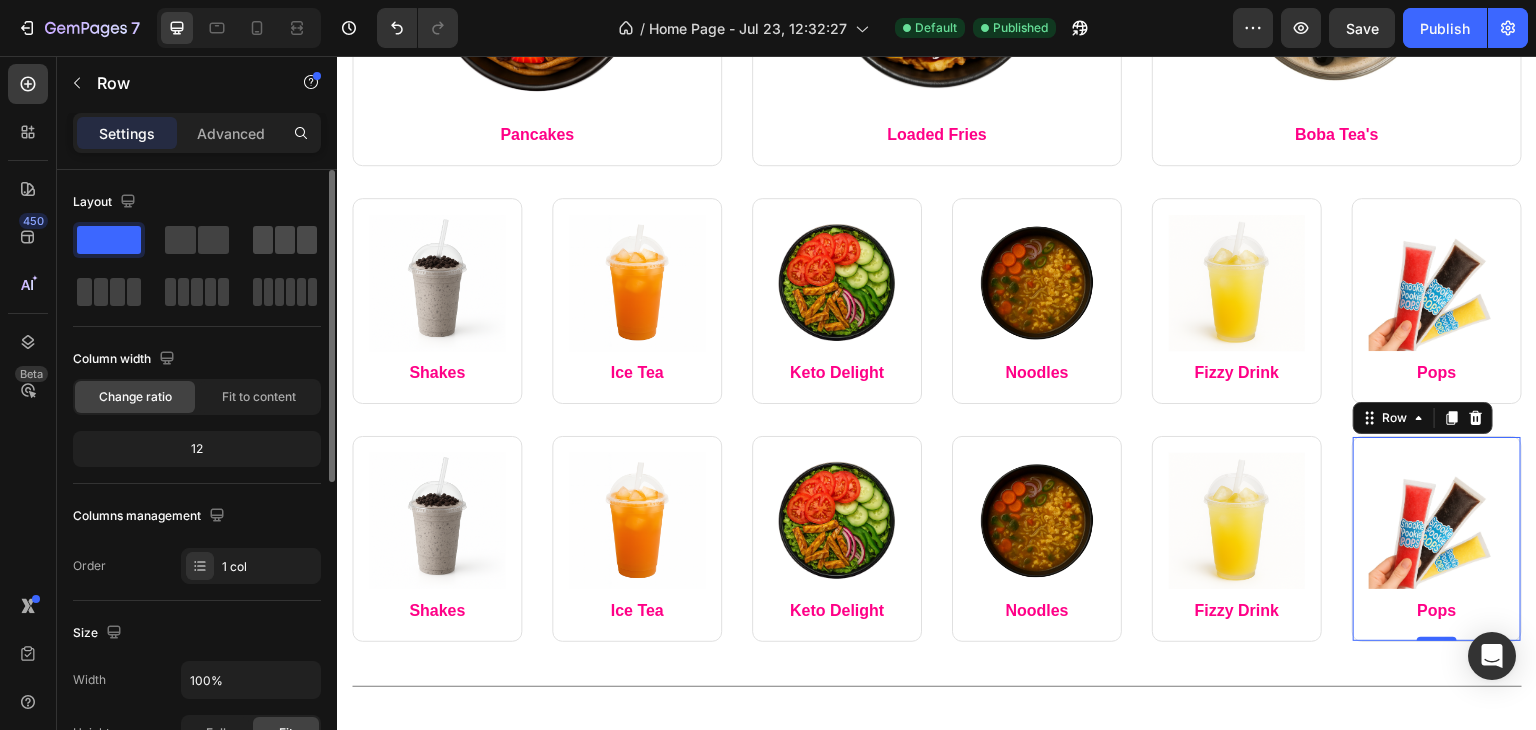 click 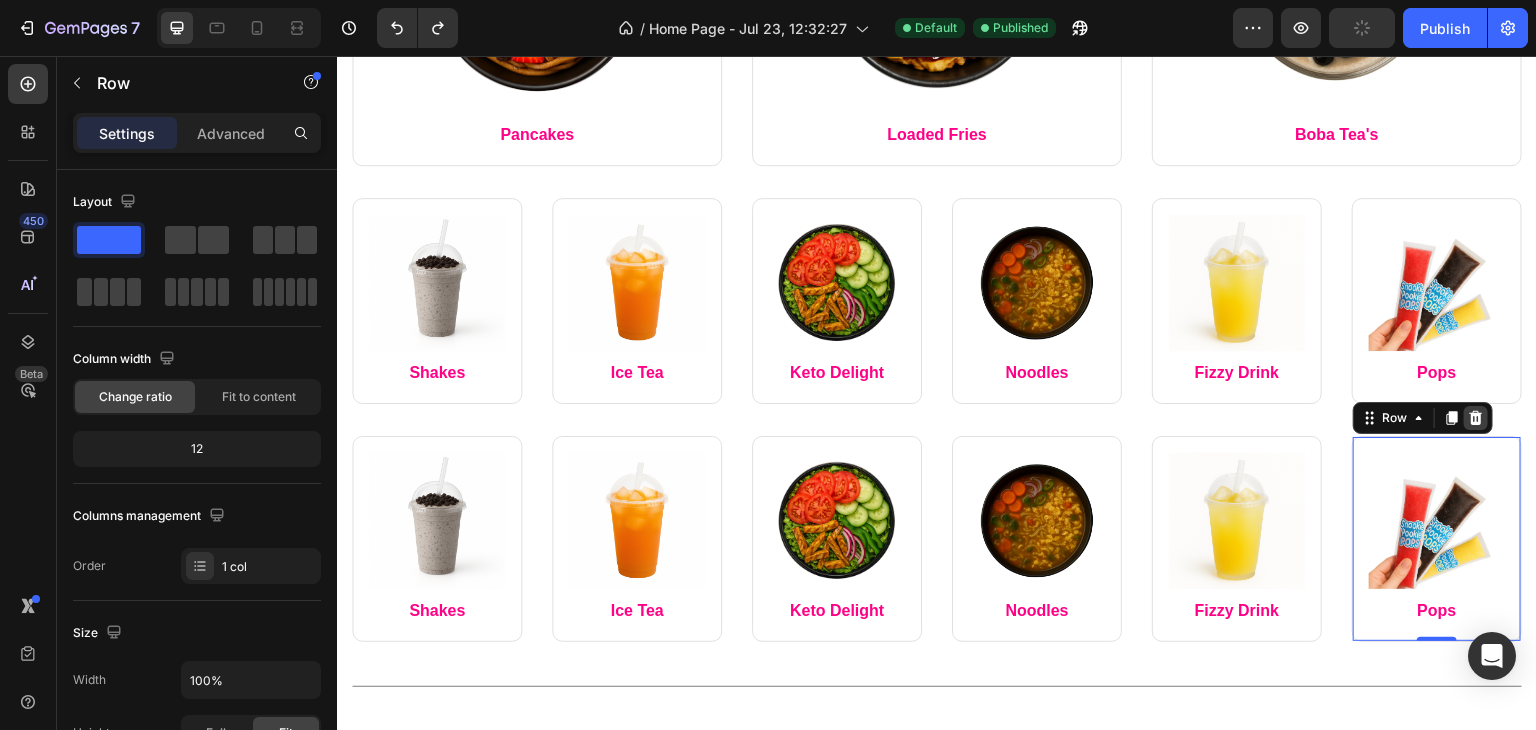 click 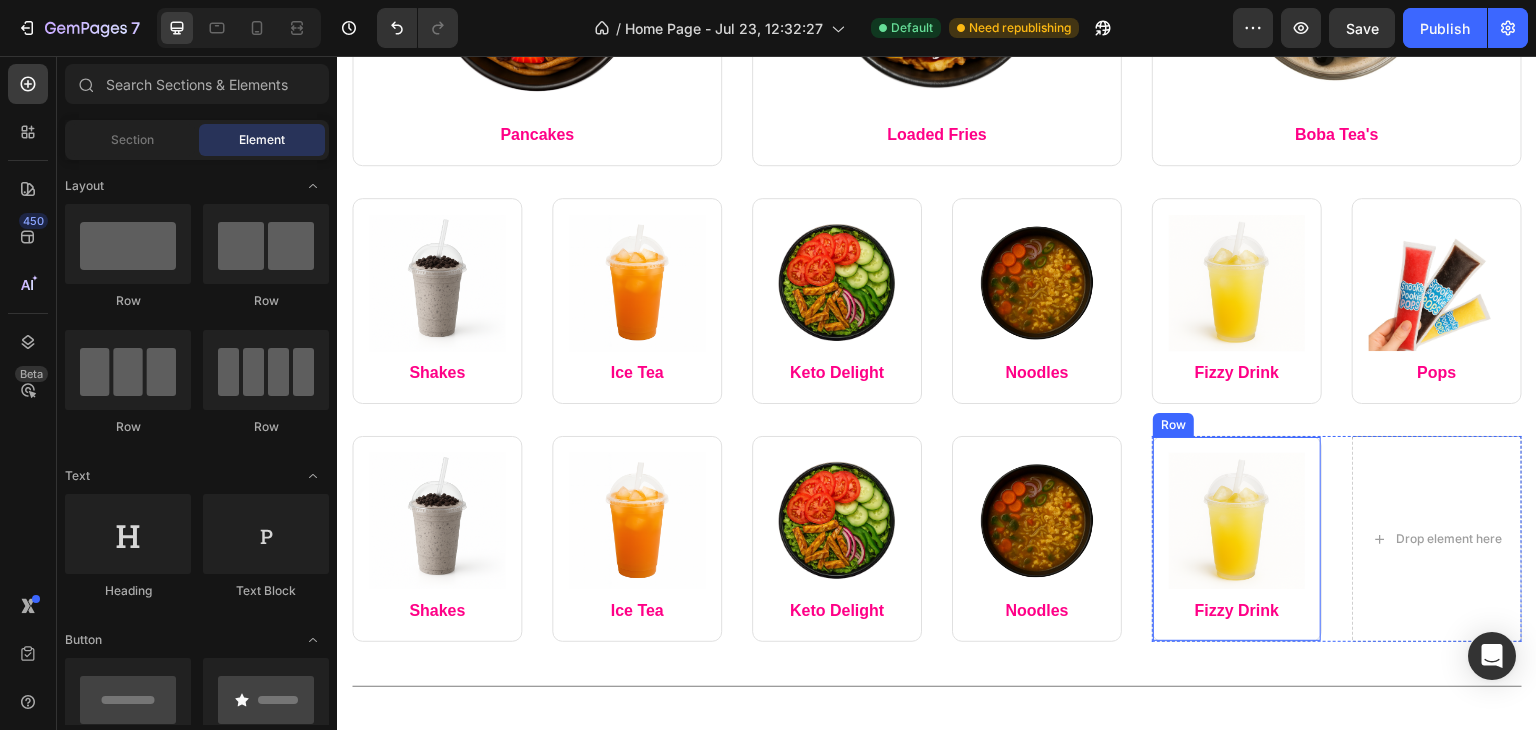 click on "Image Fizzy Drink Text block Row" at bounding box center [1237, 539] 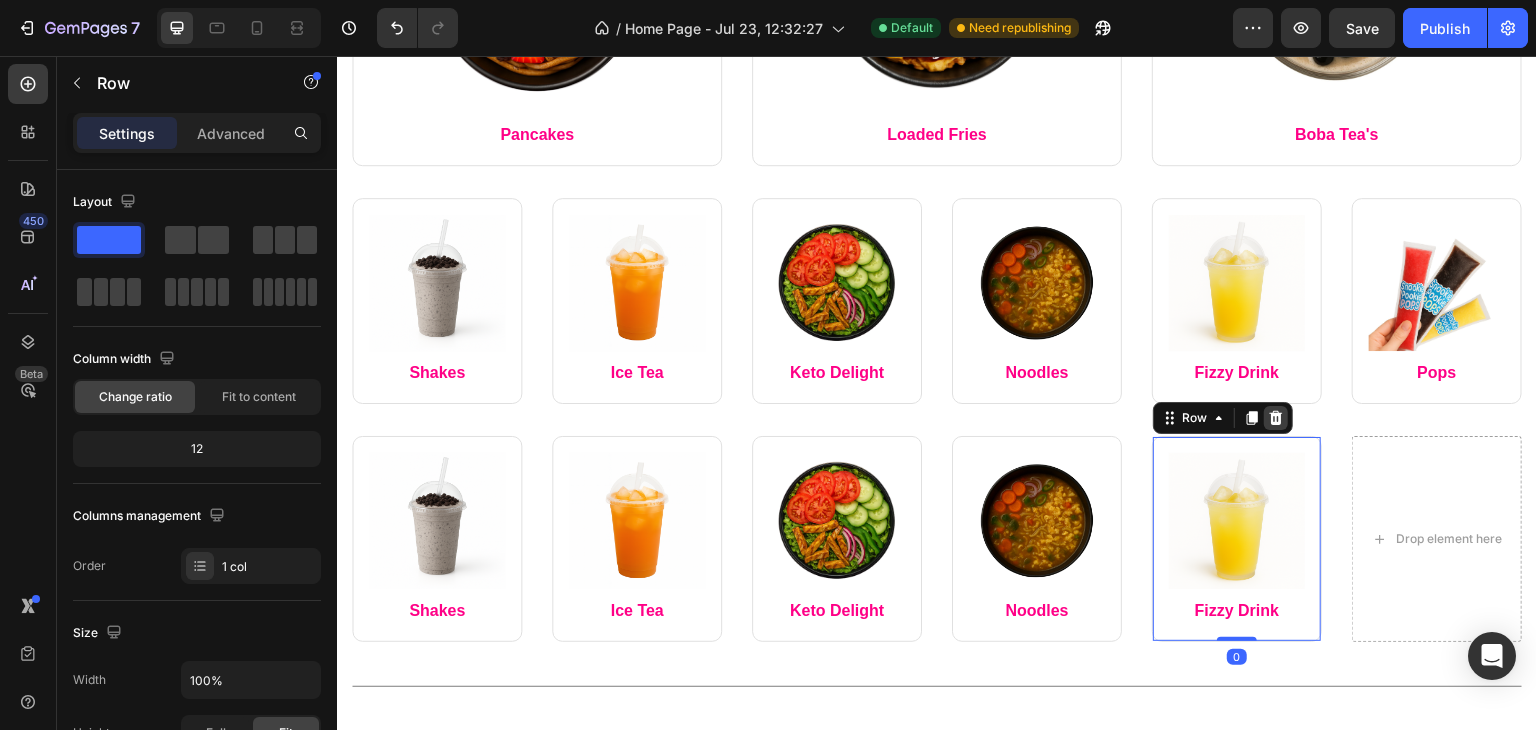 click 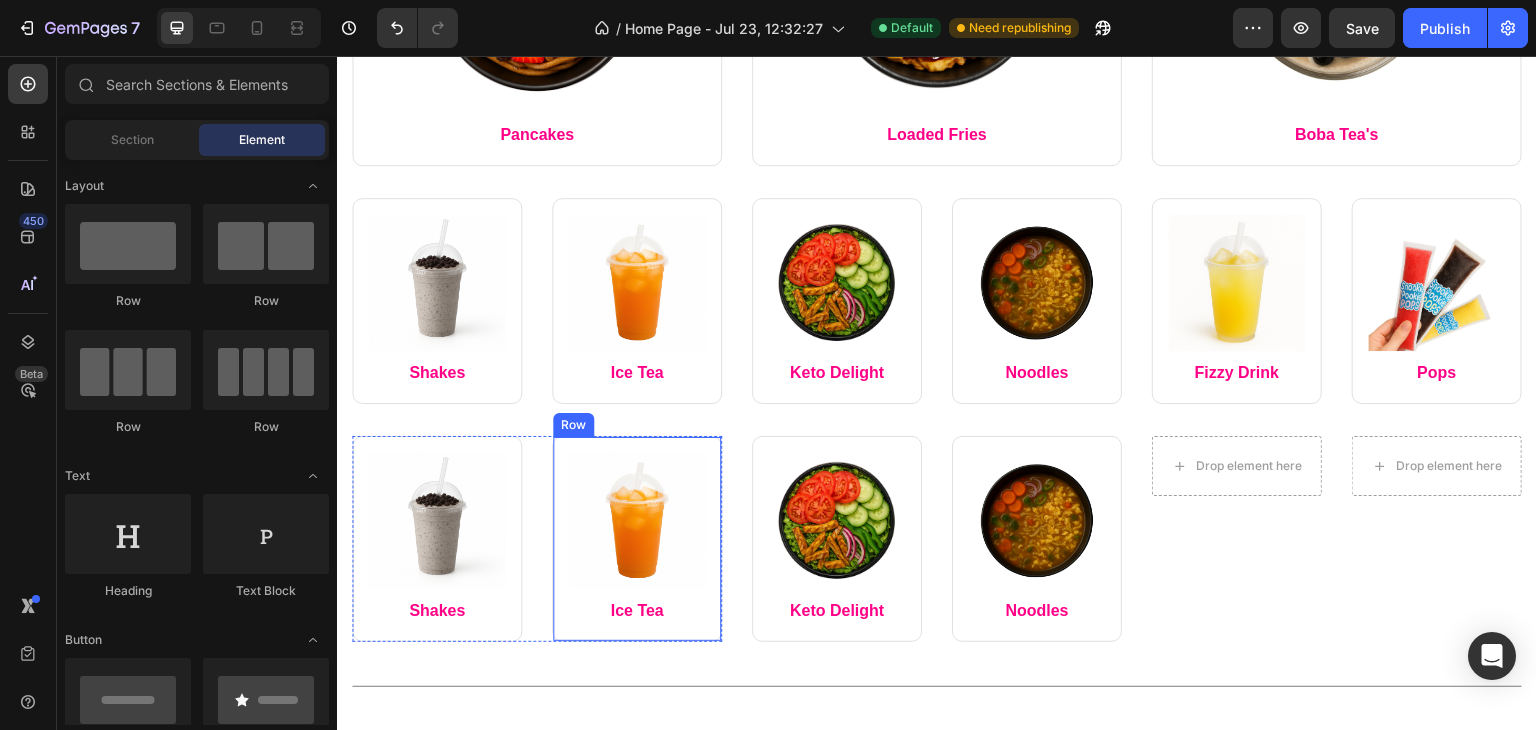 click on "Image Ice Tea Text block Row" at bounding box center [637, 539] 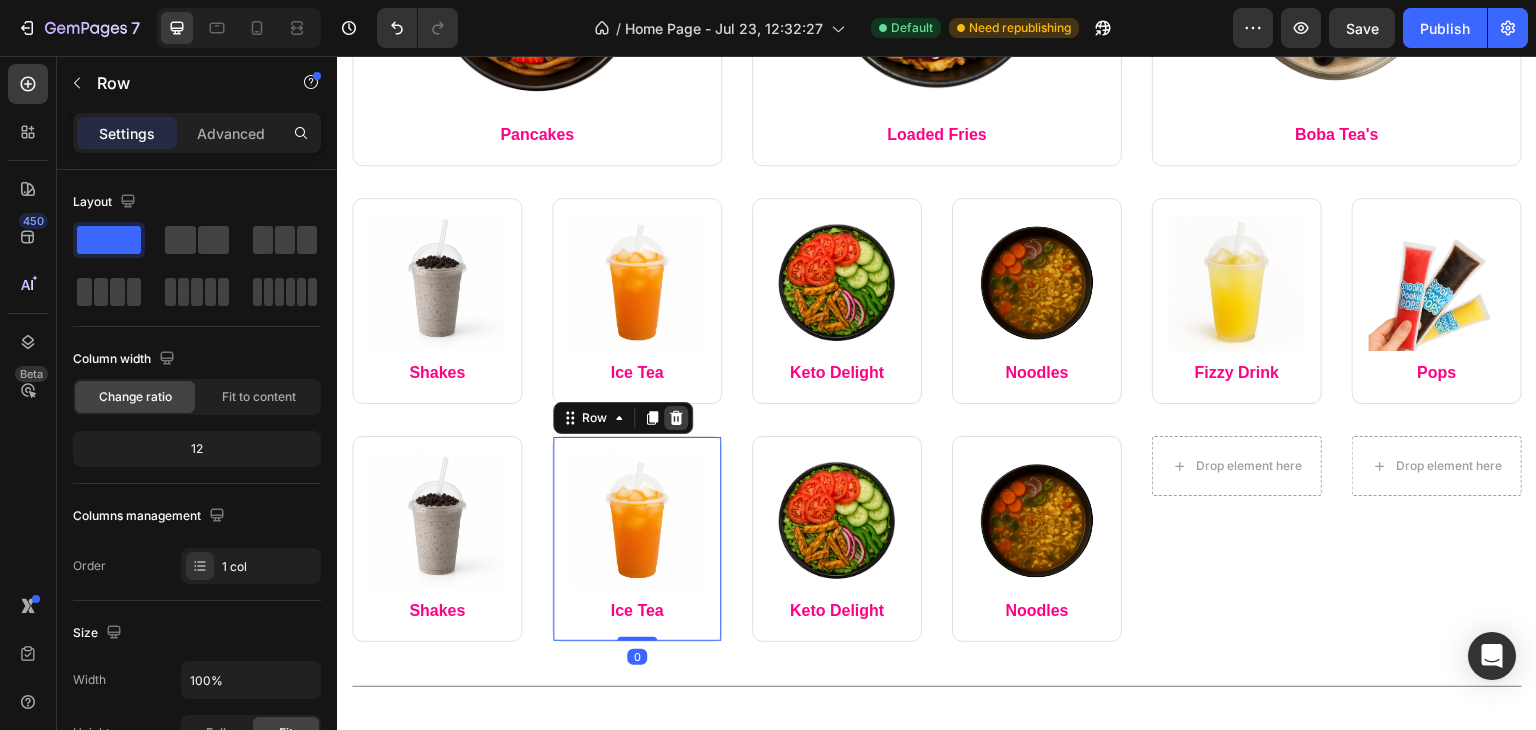 click at bounding box center (676, 418) 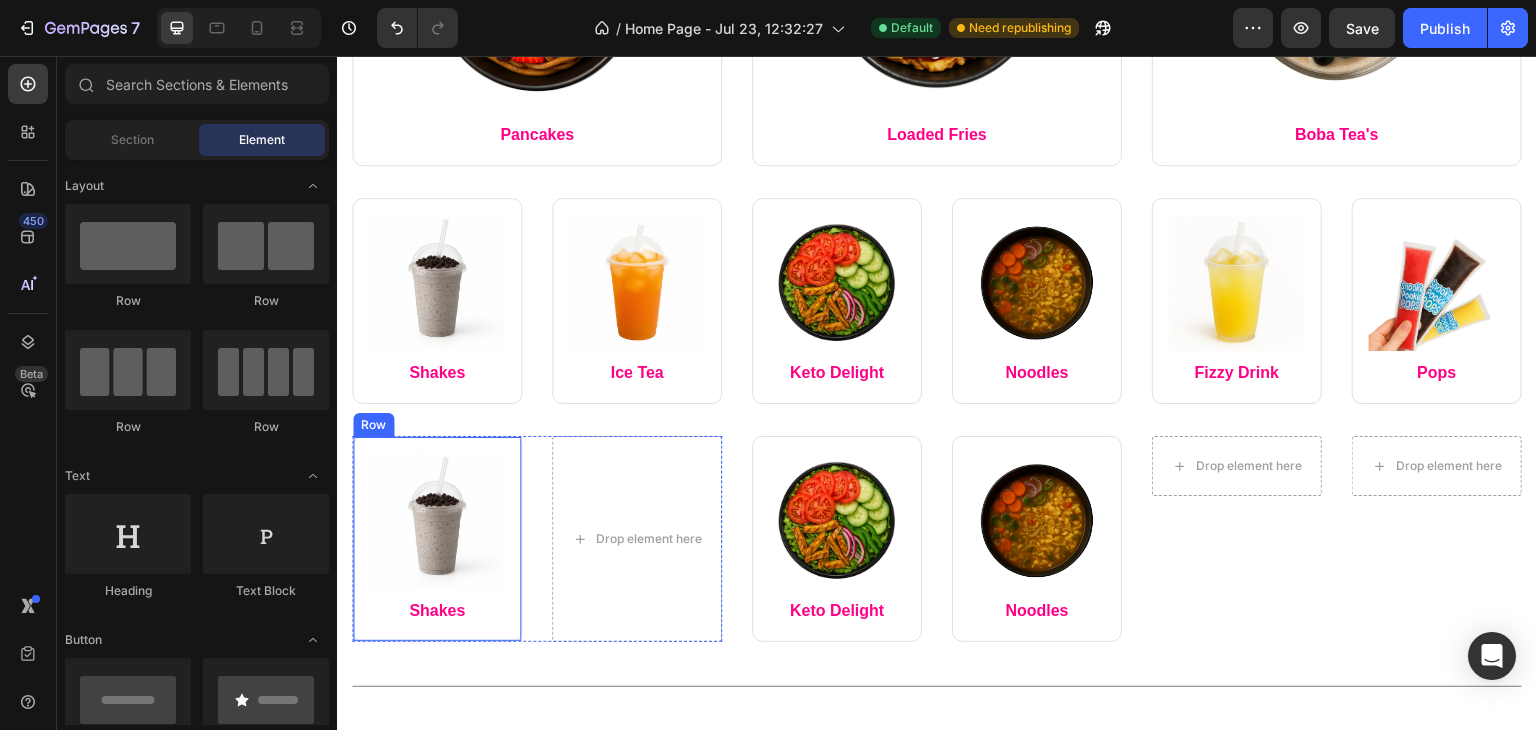 click at bounding box center (437, 521) 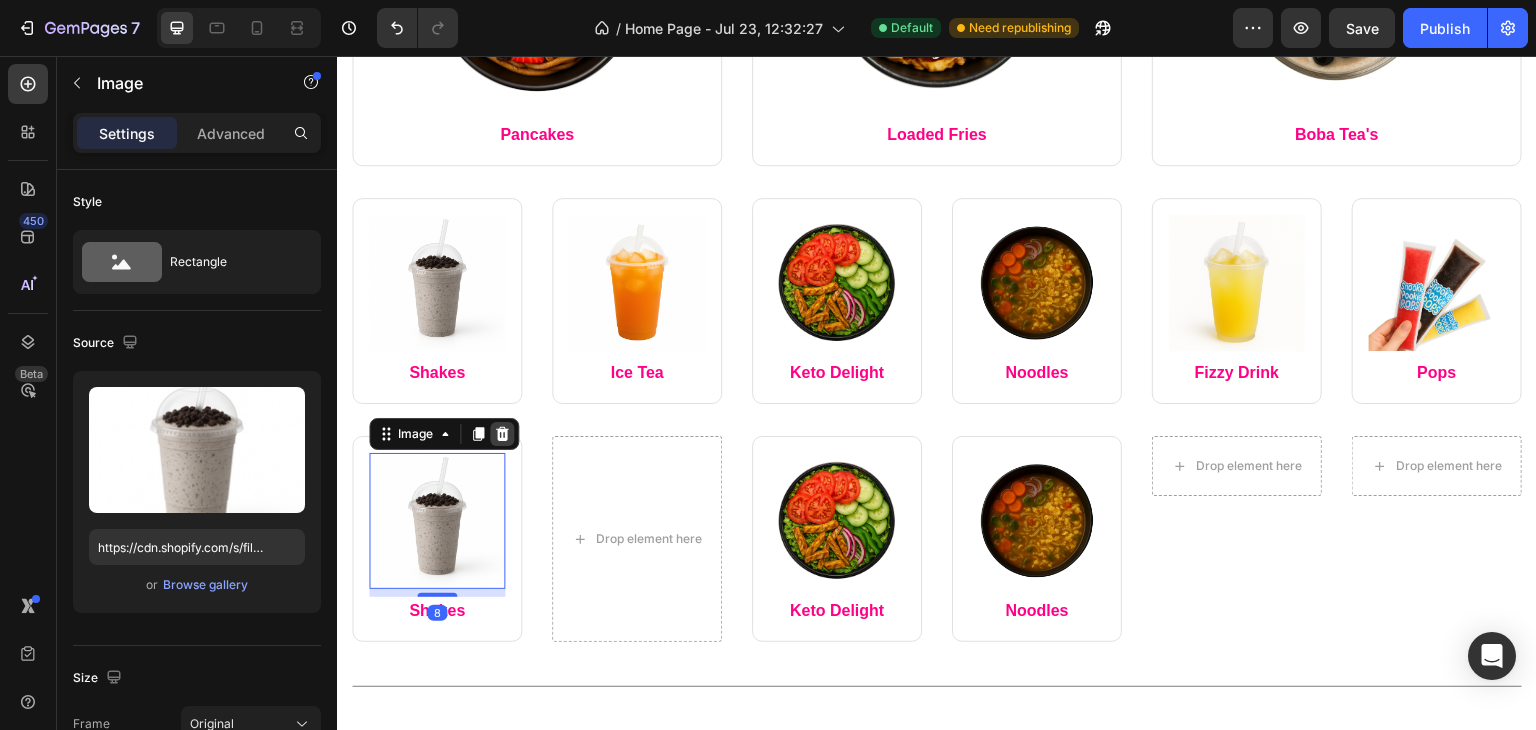 click 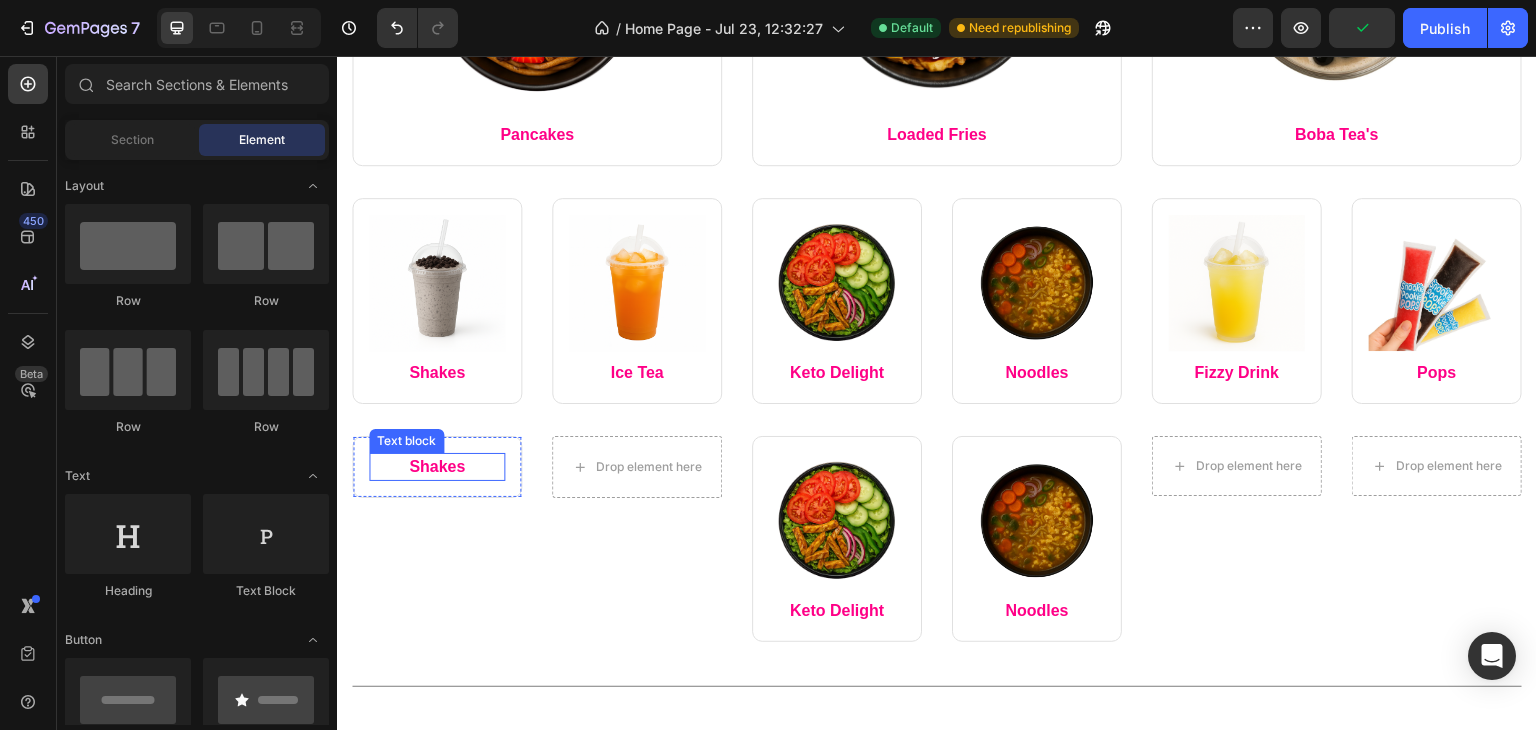 click on "Shakes" at bounding box center (437, 467) 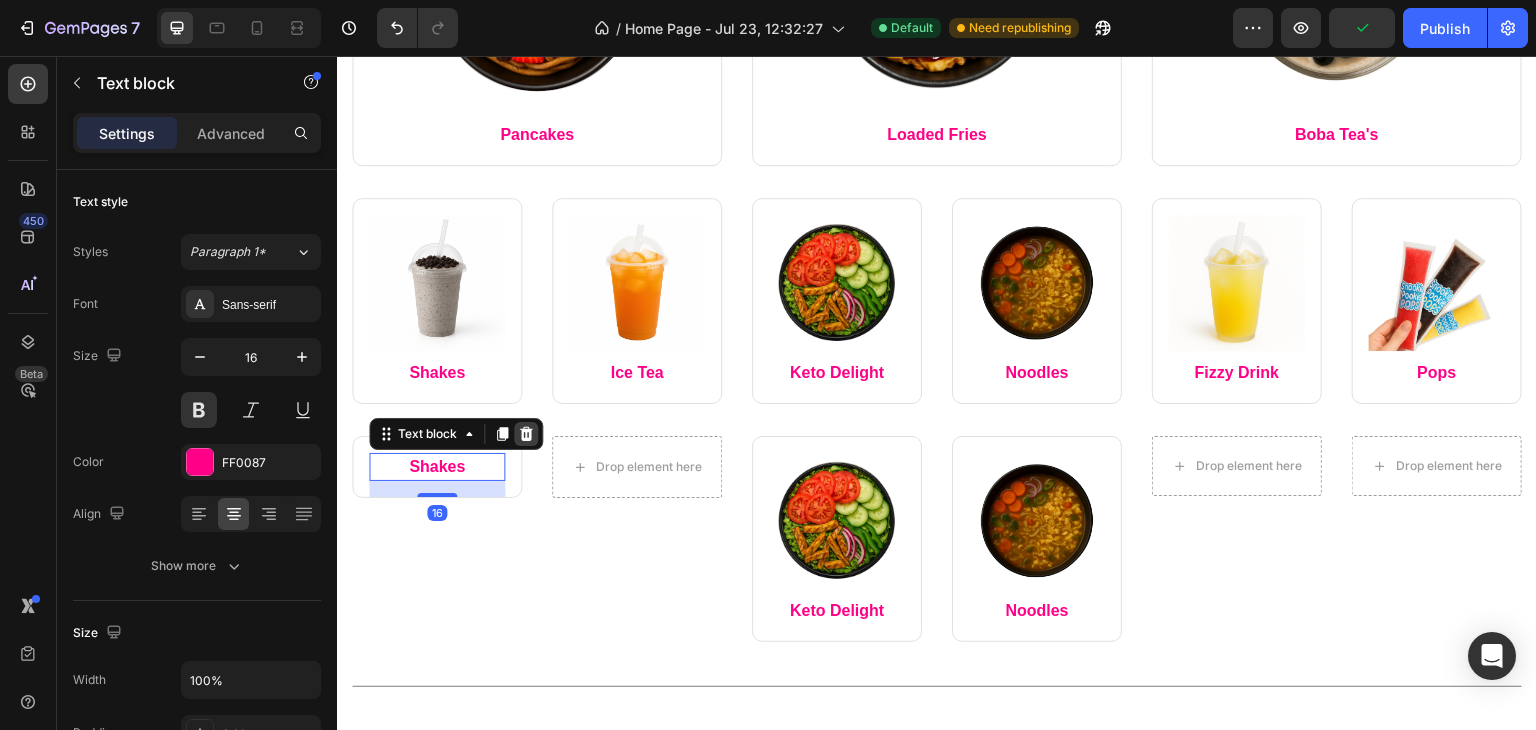 click at bounding box center (526, 434) 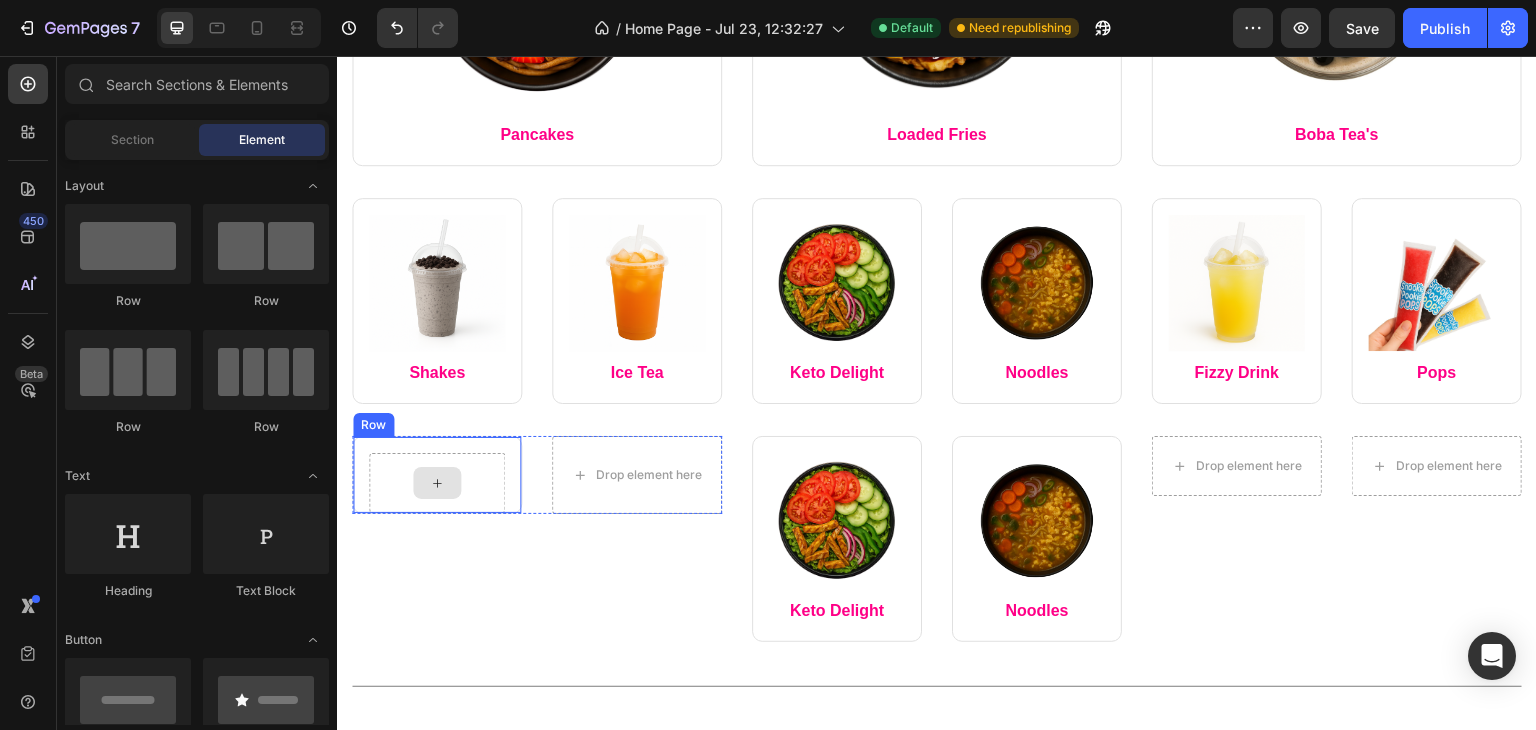 click at bounding box center (437, 483) 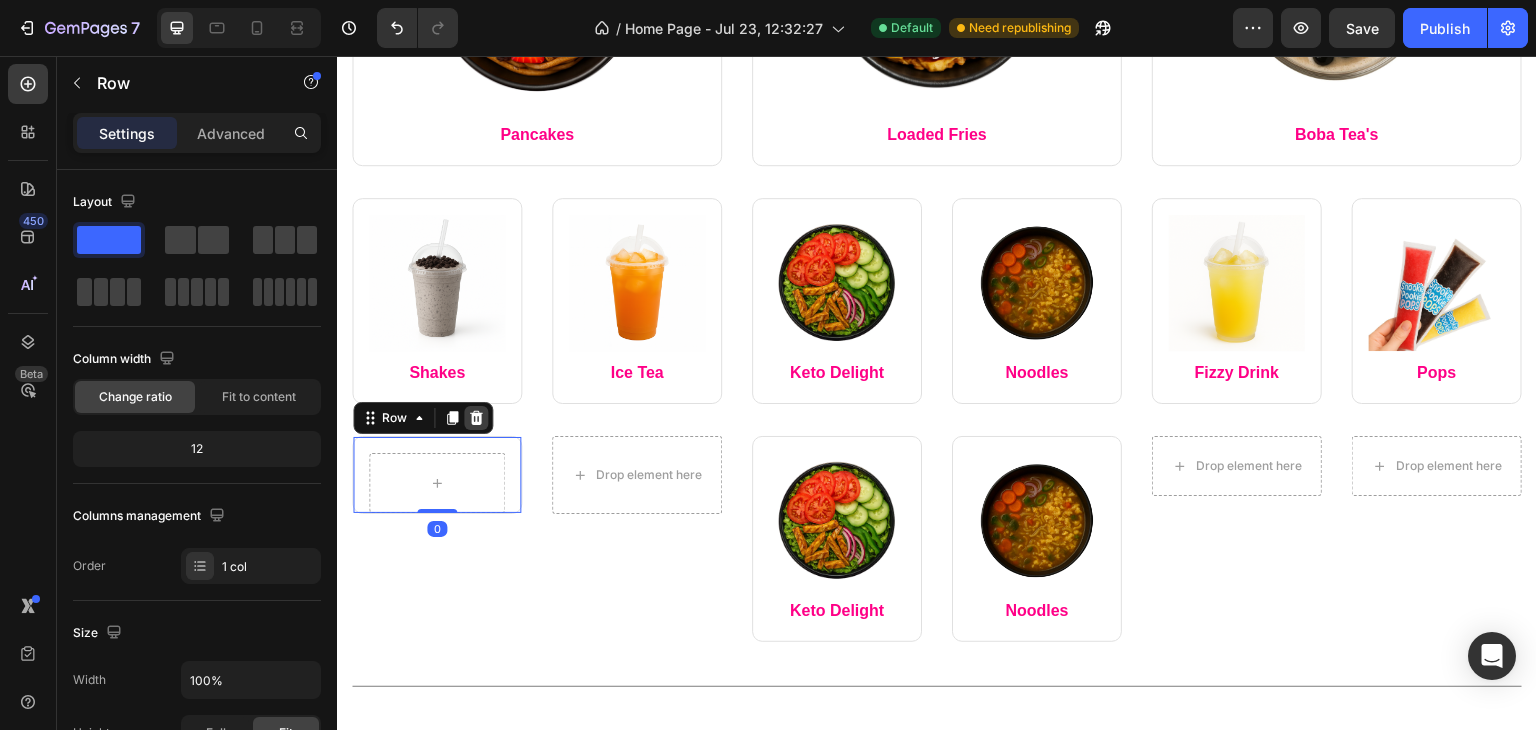 click 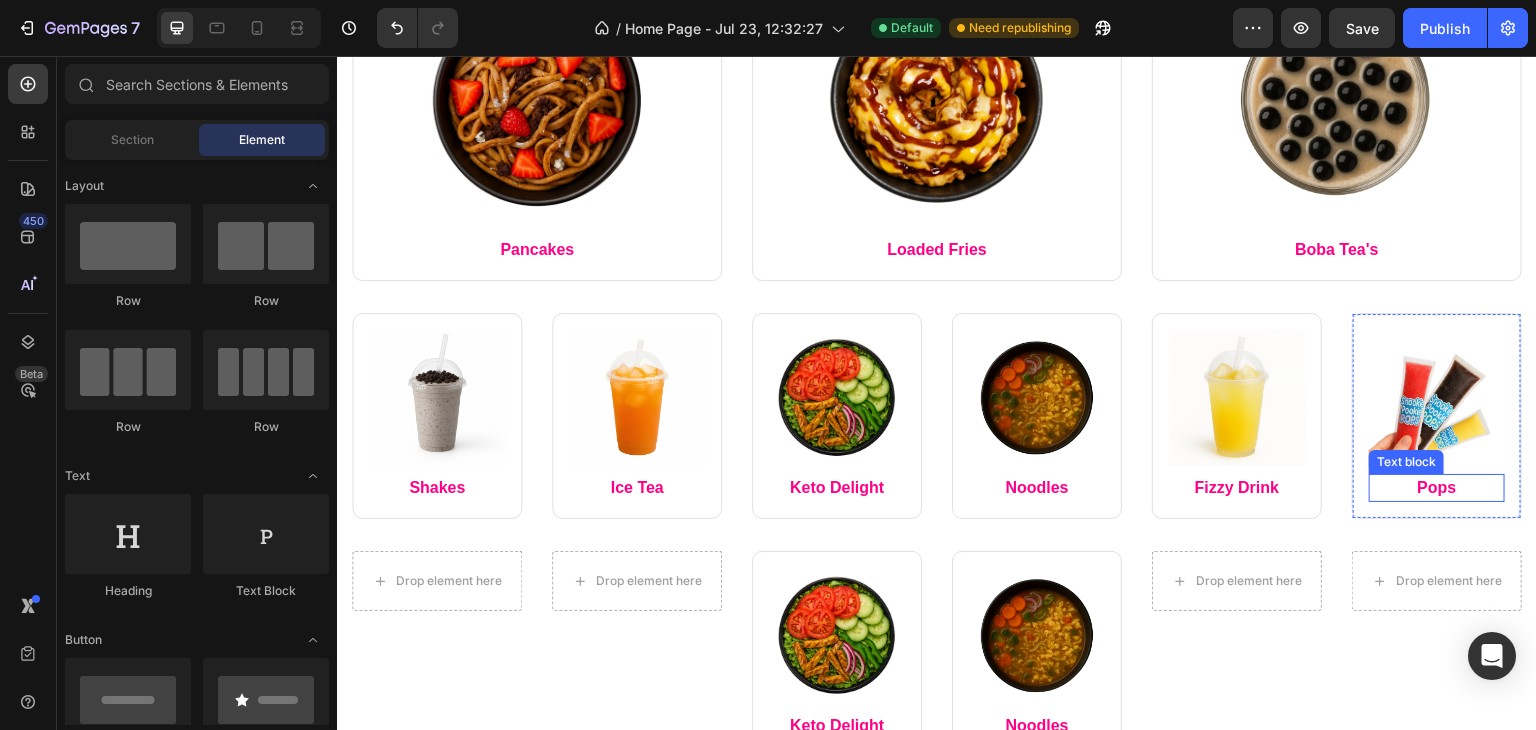 scroll, scrollTop: 871, scrollLeft: 0, axis: vertical 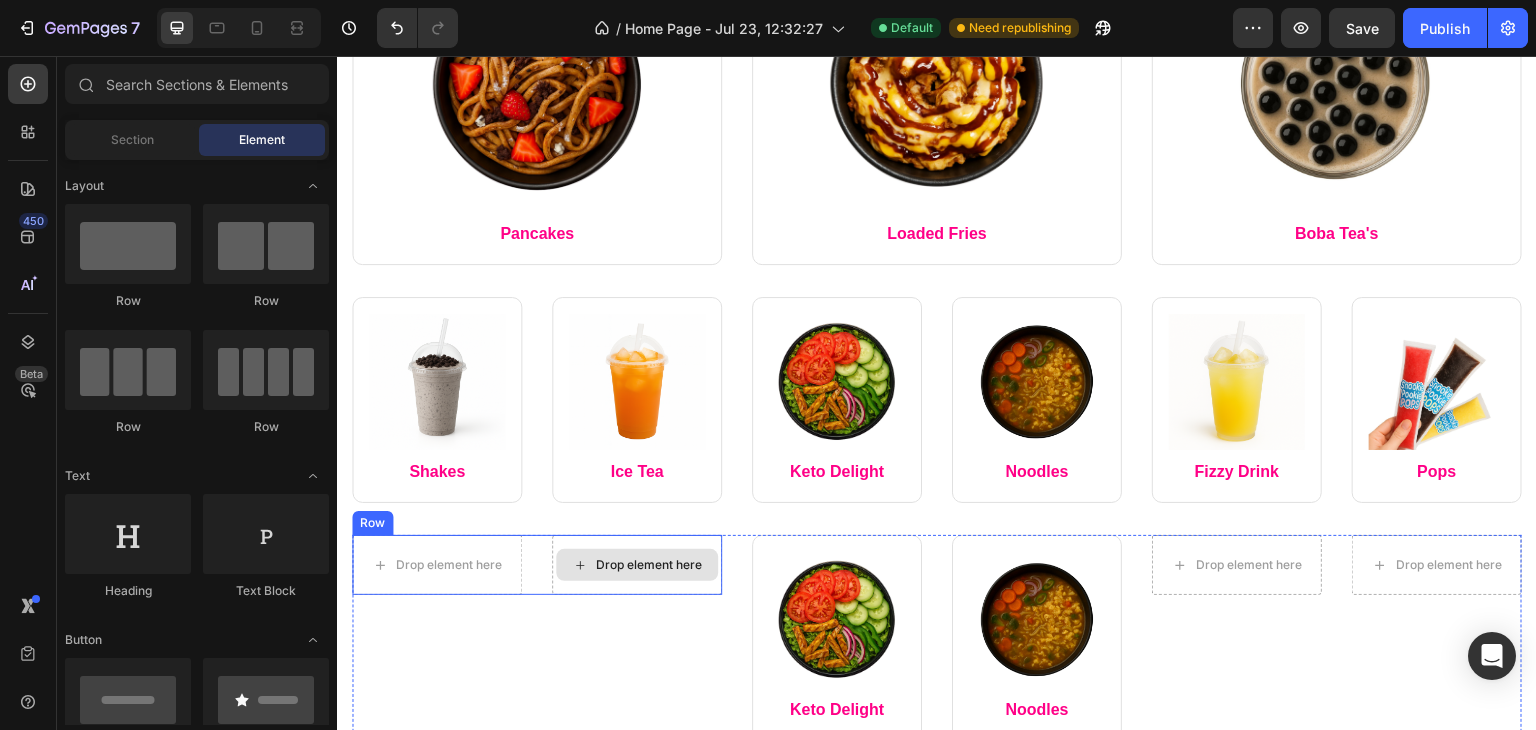 click on "Drop element here" at bounding box center (637, 565) 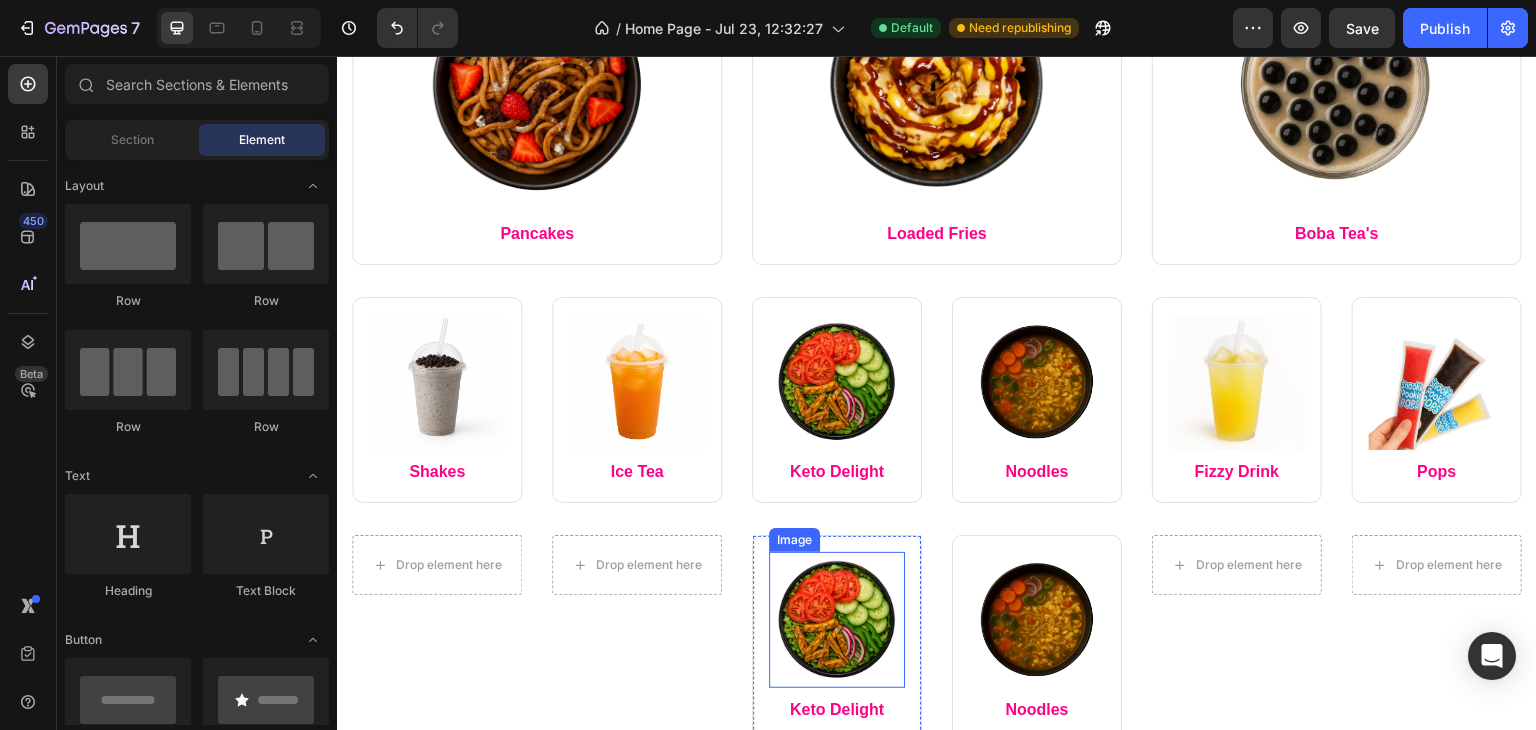 click at bounding box center (837, 620) 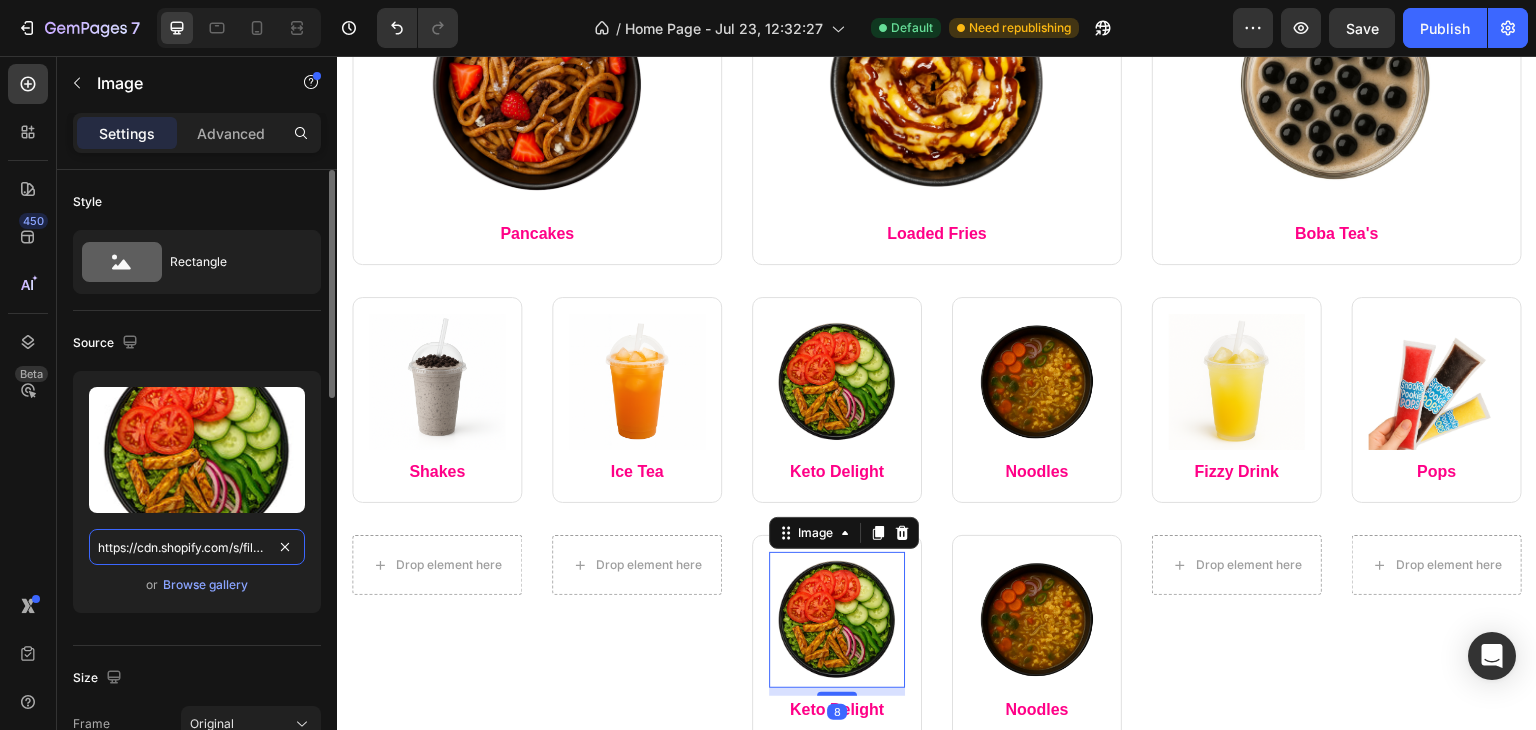 click on "https://cdn.shopify.com/s/files/1/0706/3663/4267/files/gempages_576561743728214559-e666df2e-5c37-4127-8eef-c838b402ccd1.jpg" at bounding box center [197, 547] 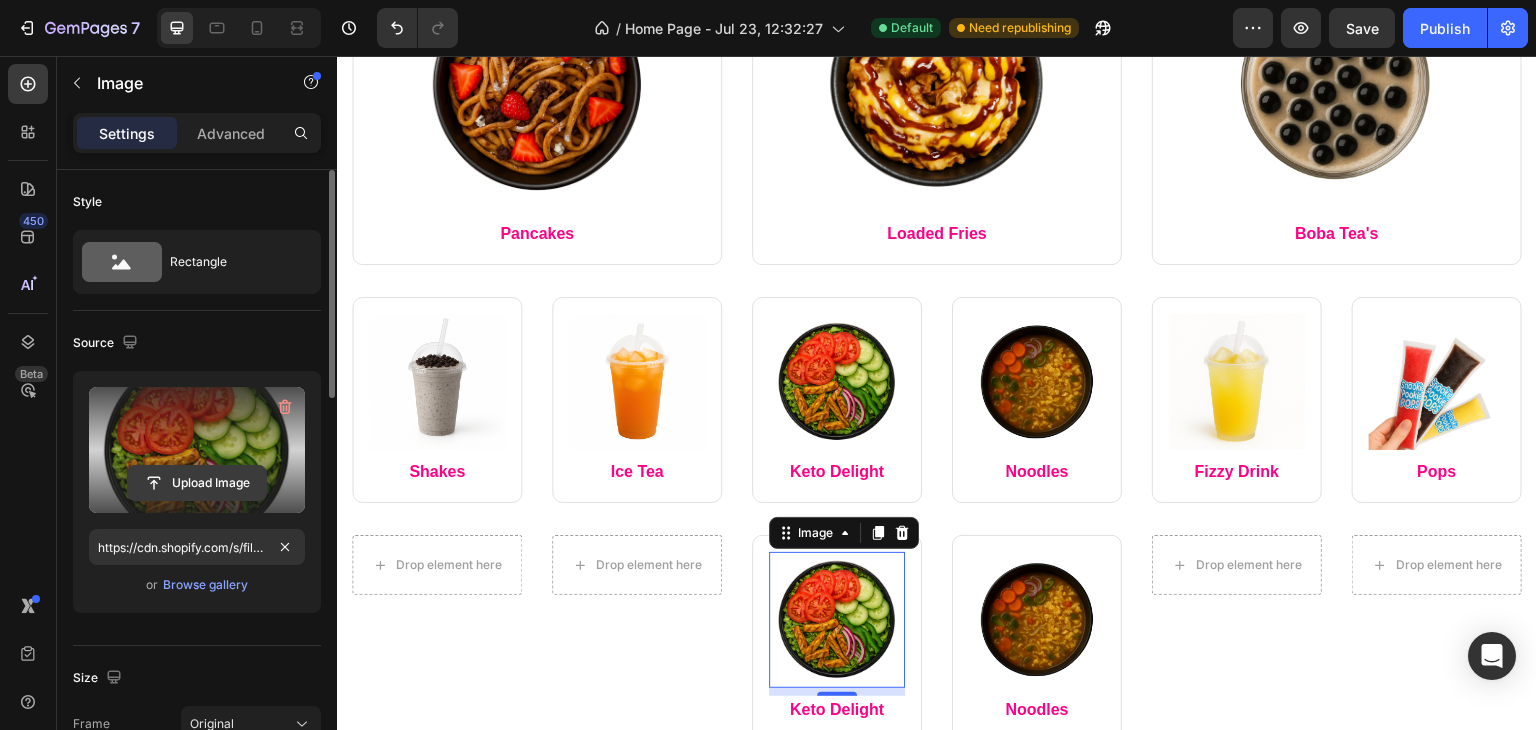 click 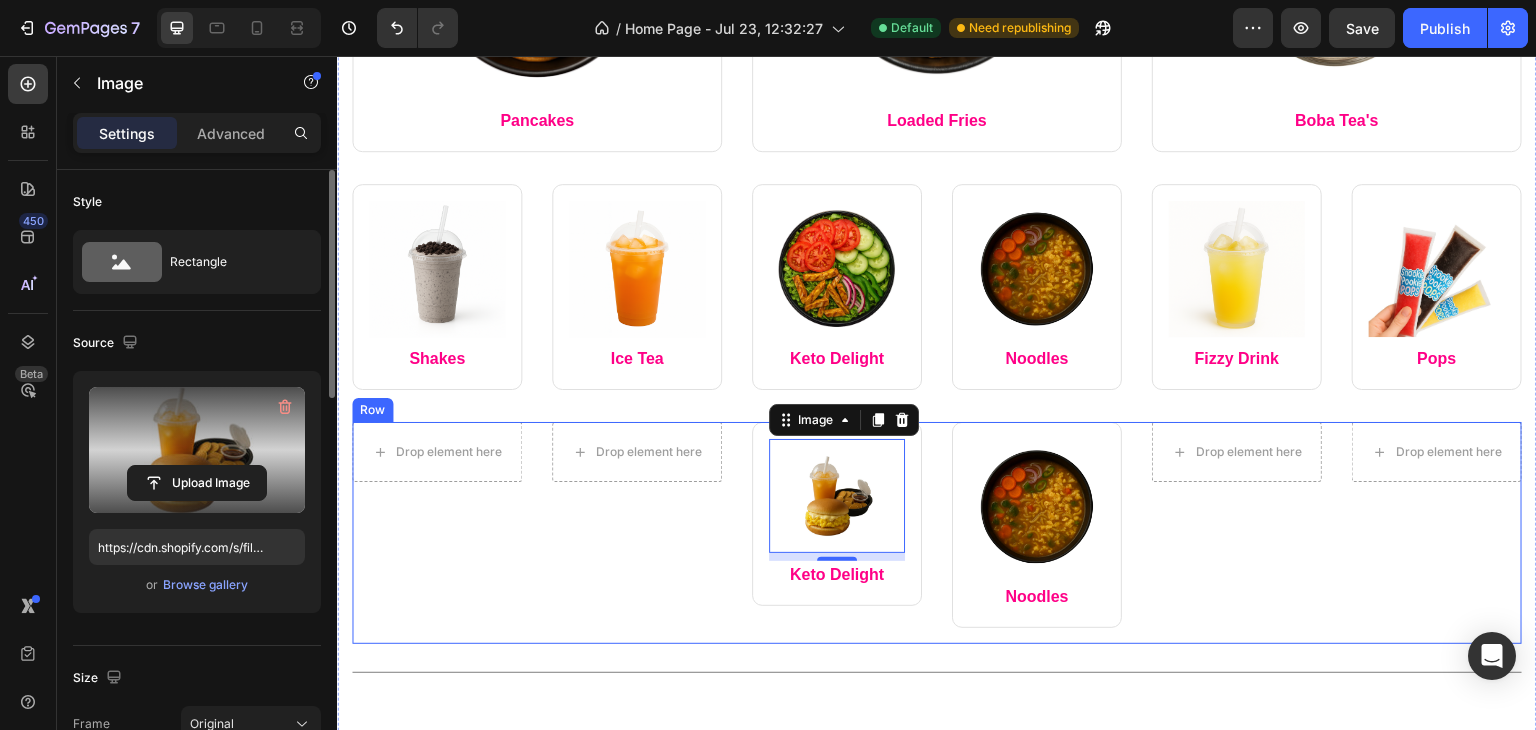 scroll, scrollTop: 1003, scrollLeft: 0, axis: vertical 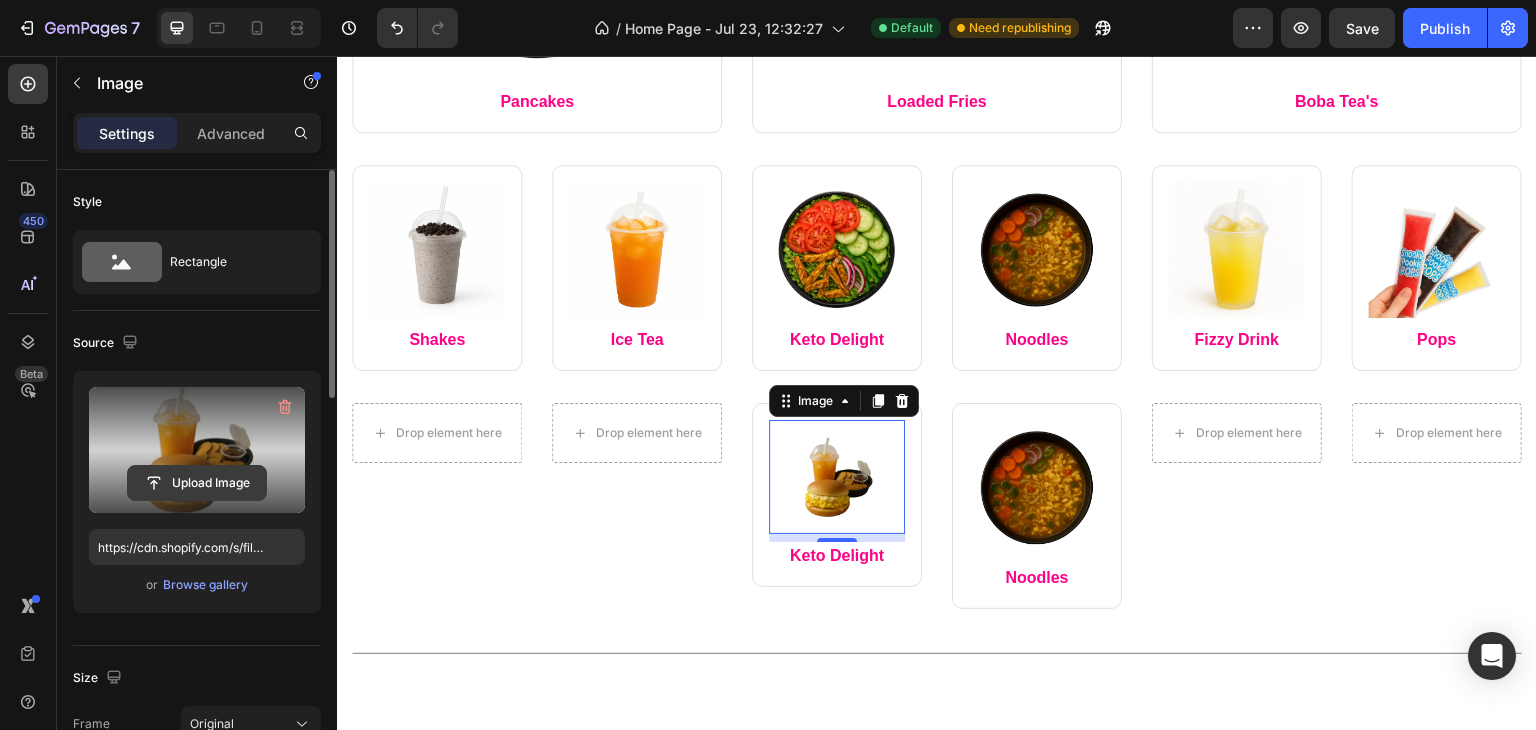 click 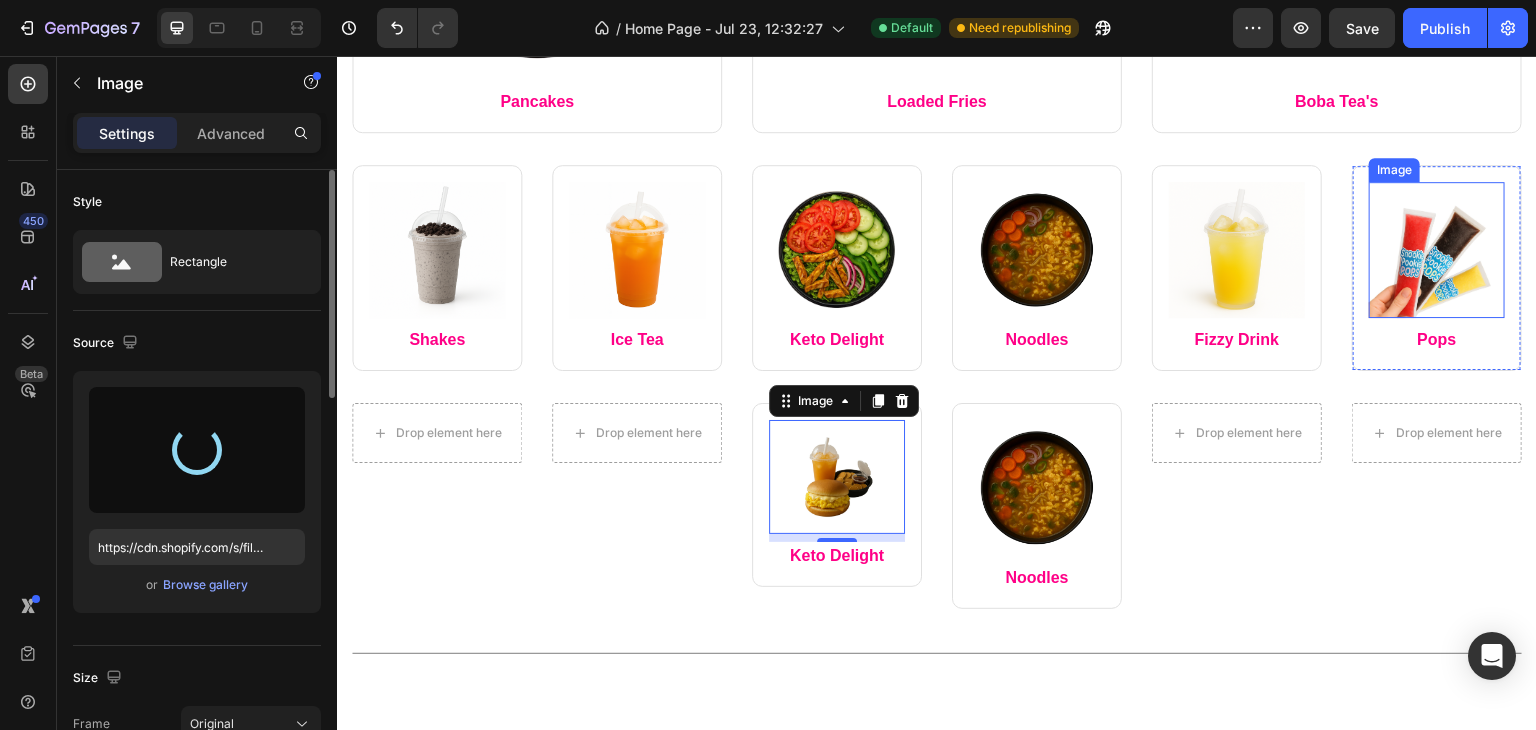 type on "https://cdn.shopify.com/s/files/1/0706/3663/4267/files/gempages_576561743728214559-9b9ed616-c718-45d6-a6ba-60014d9dec3e.jpg" 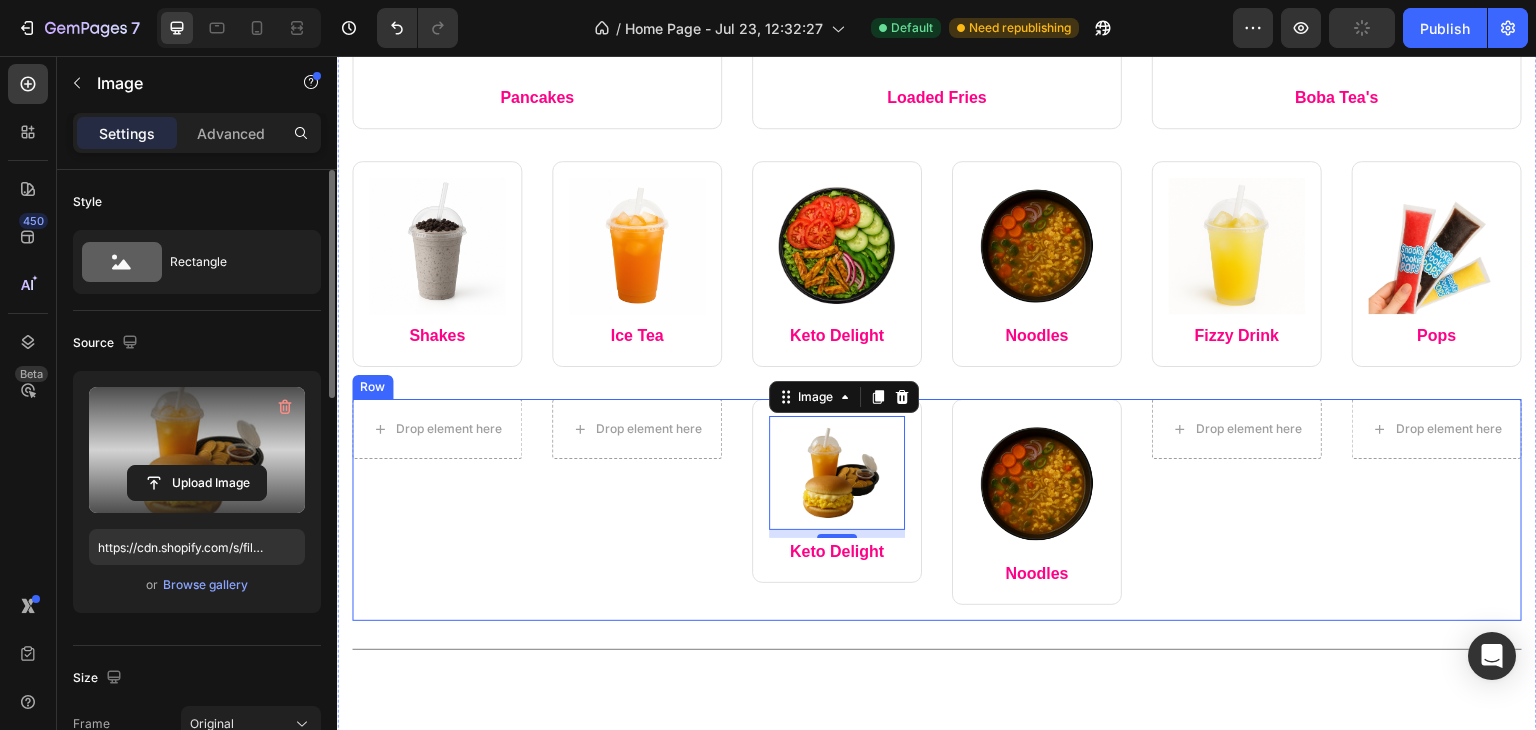 scroll, scrollTop: 1010, scrollLeft: 0, axis: vertical 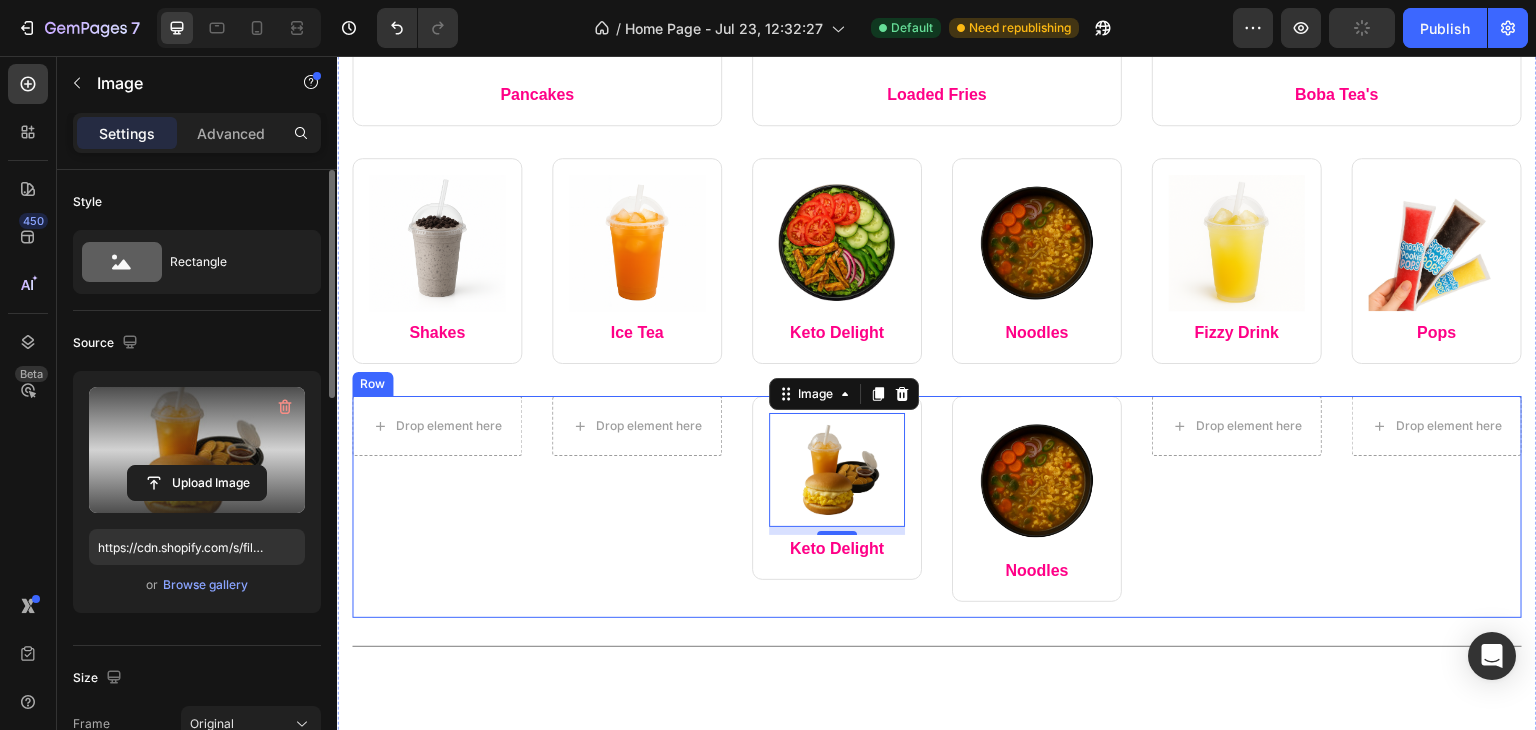 click on "Drop element here
Drop element here Row" at bounding box center [1337, 507] 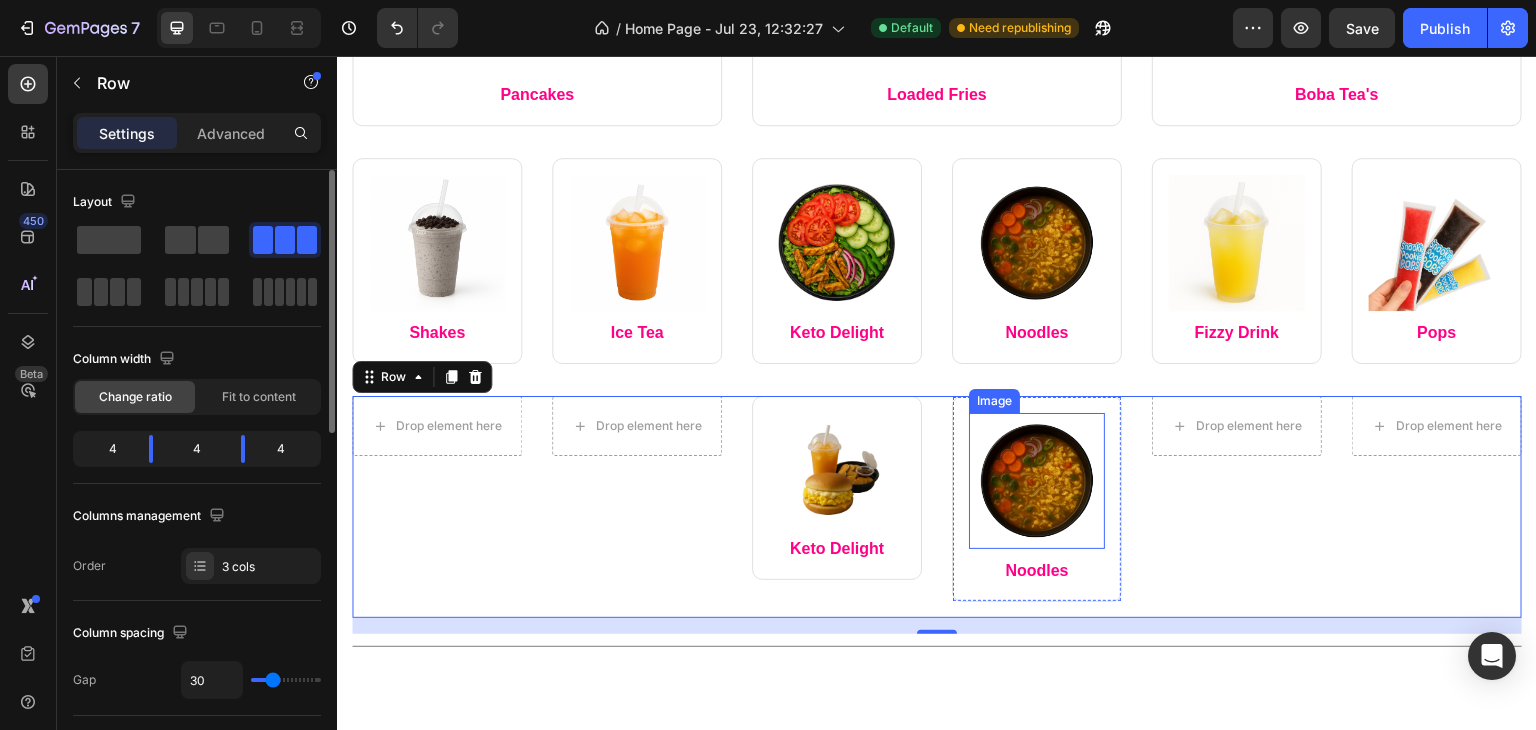 click at bounding box center (1037, 481) 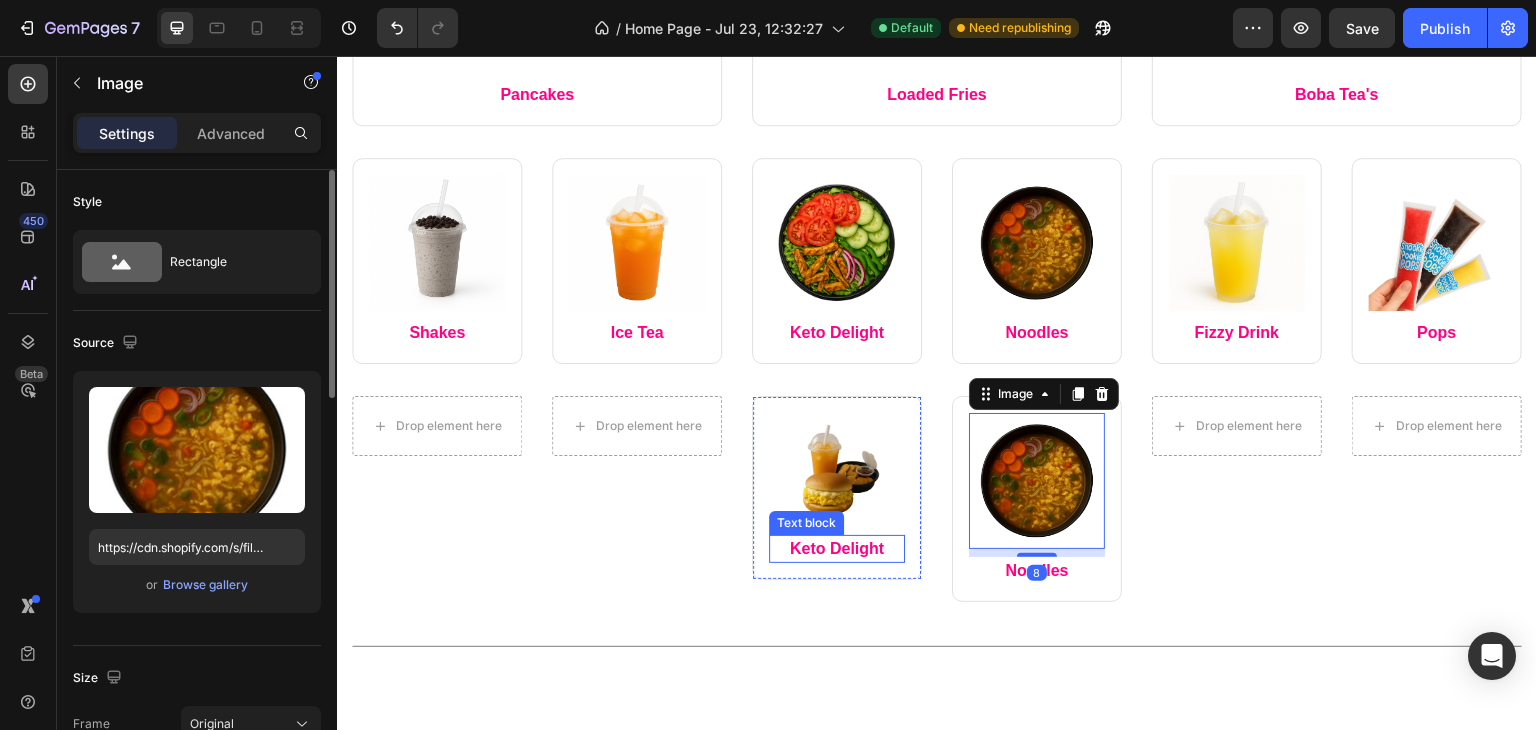 click on "Keto Delight" at bounding box center (837, 549) 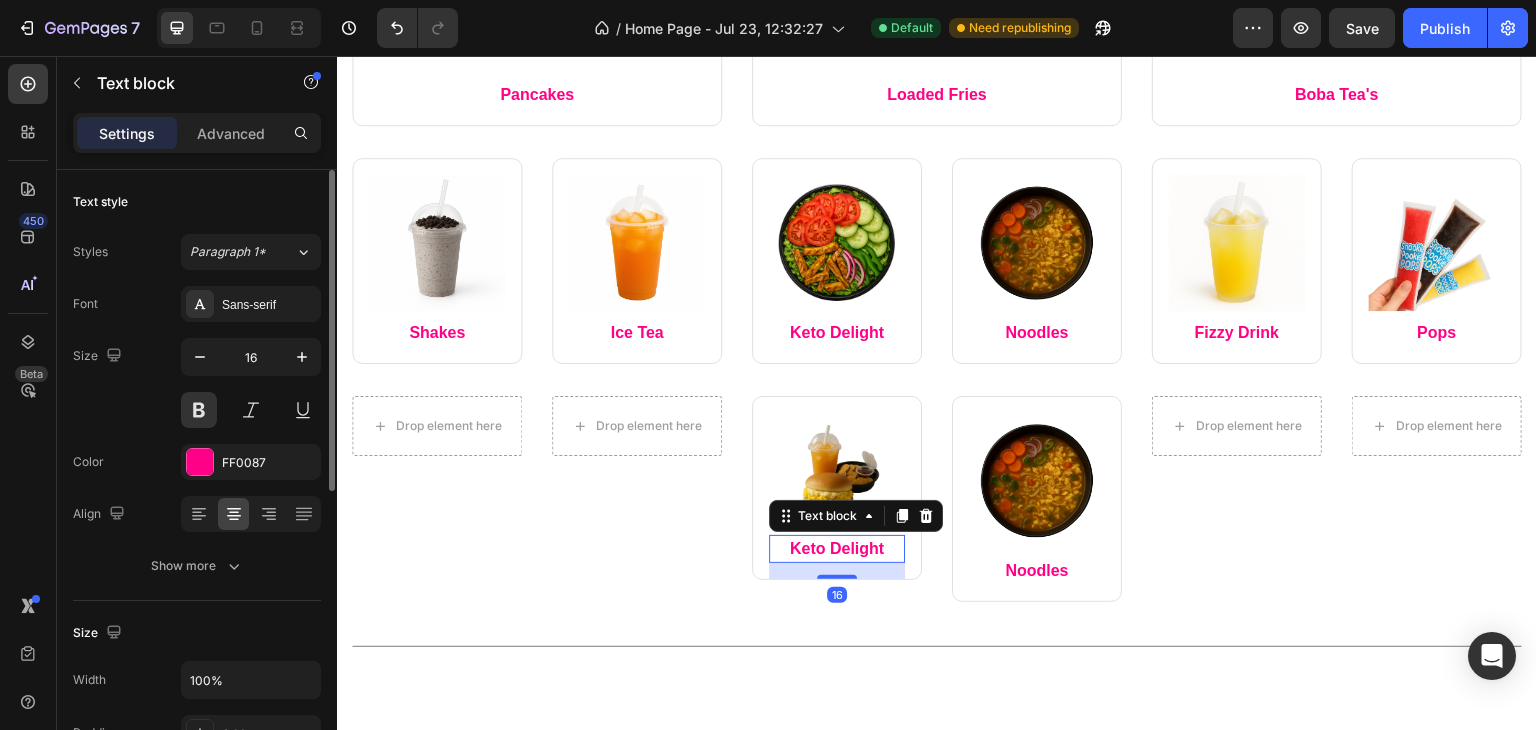 click on "Keto Delight" at bounding box center [837, 549] 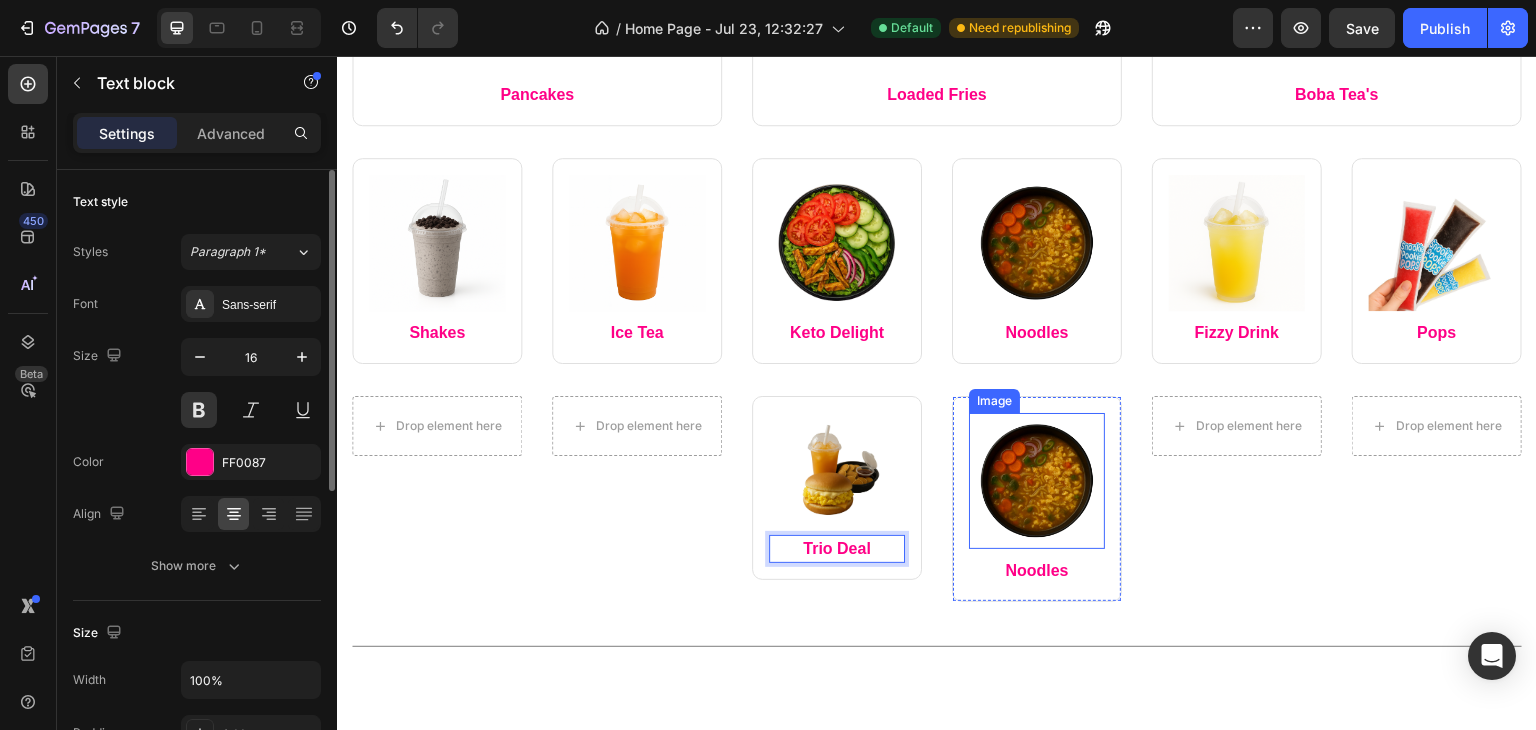 click at bounding box center (1037, 481) 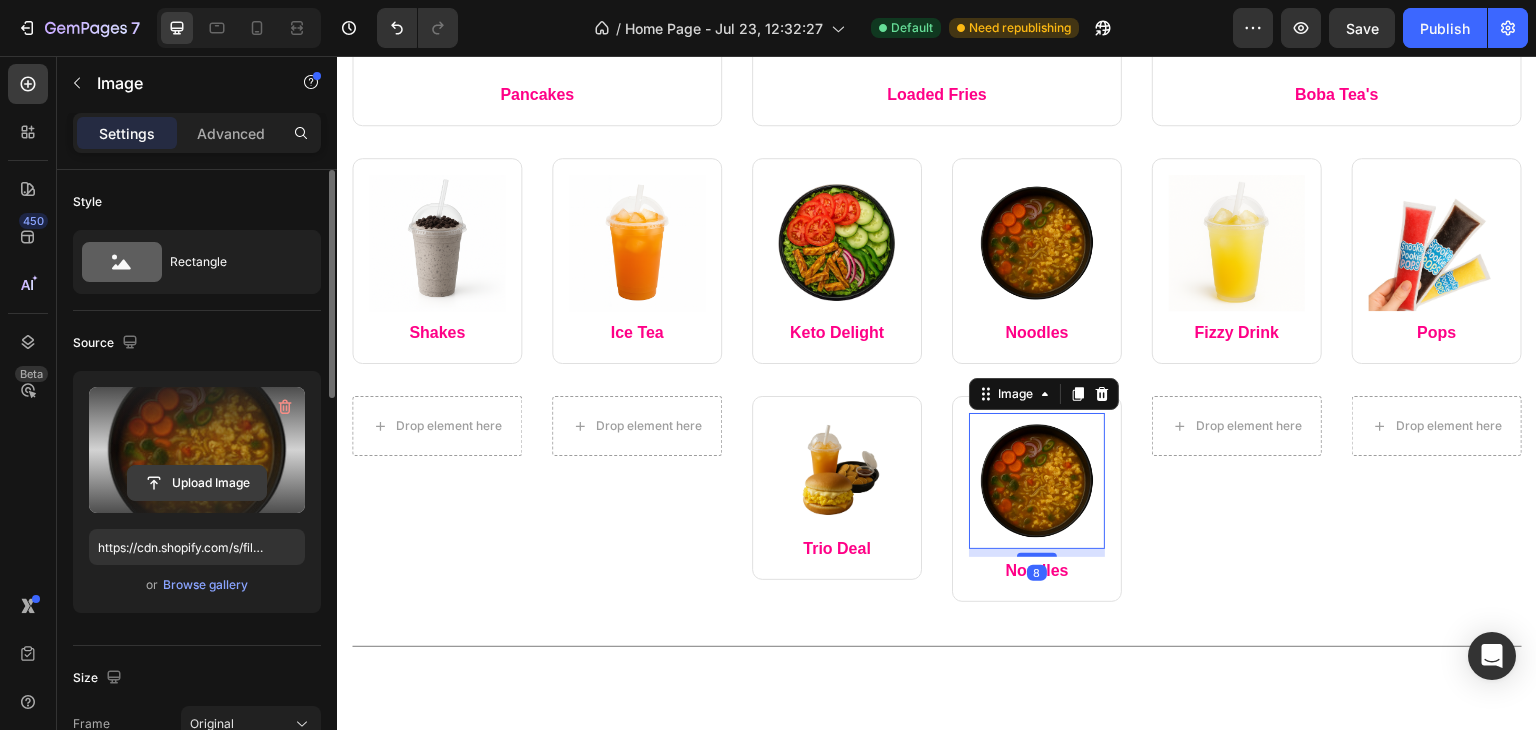 click 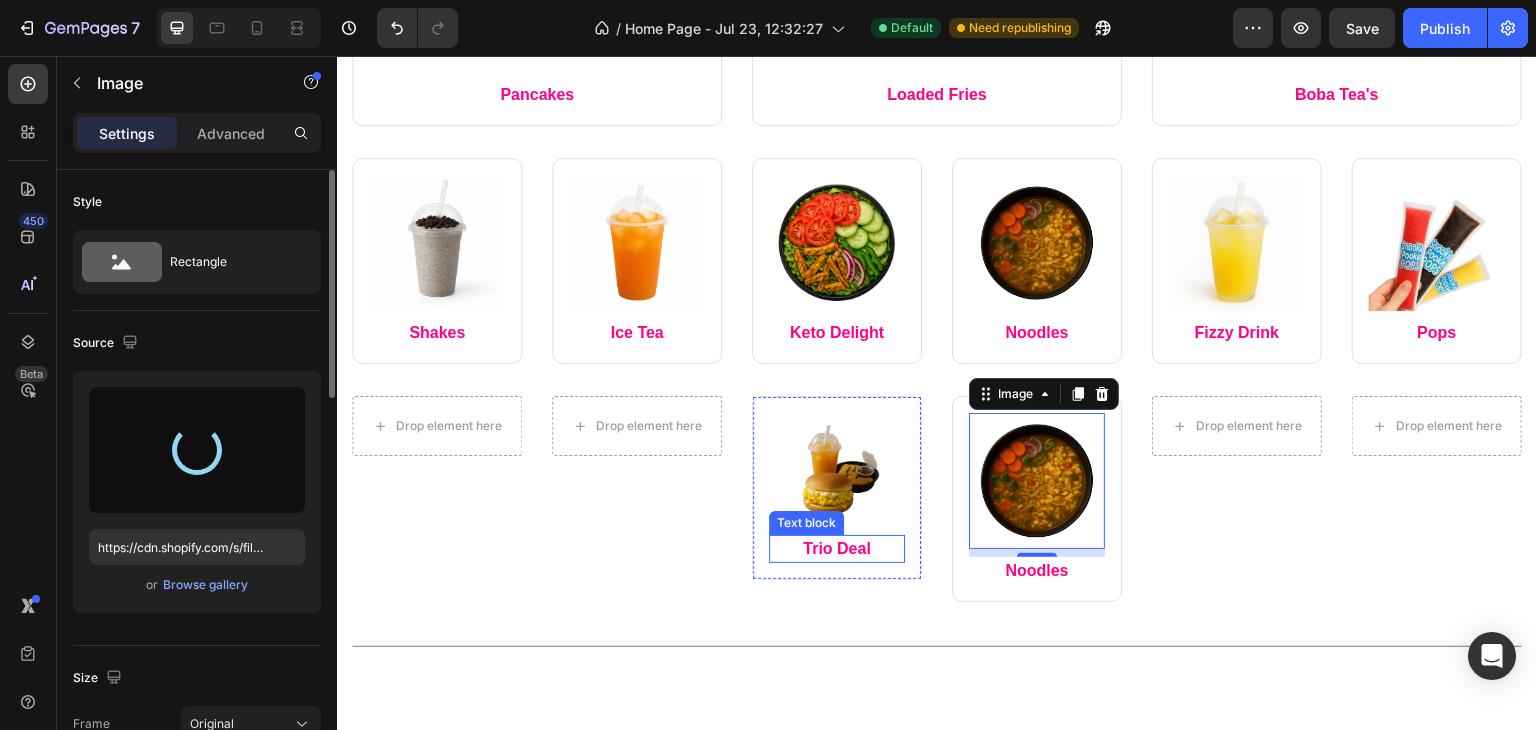 type on "https://cdn.shopify.com/s/files/1/0706/3663/4267/files/gempages_576561743728214559-e431a685-2307-4fe9-9f8e-ebe023338681.png" 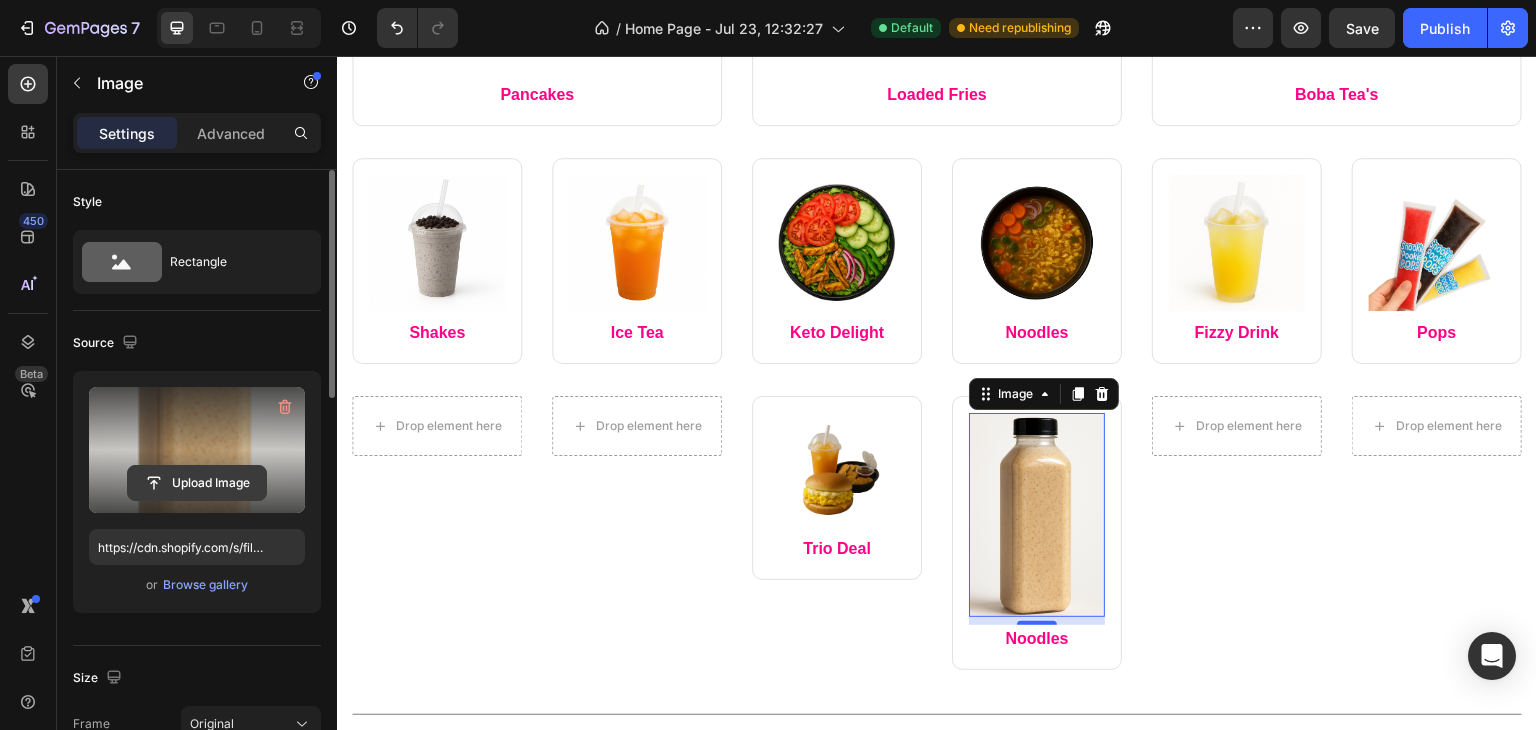 click 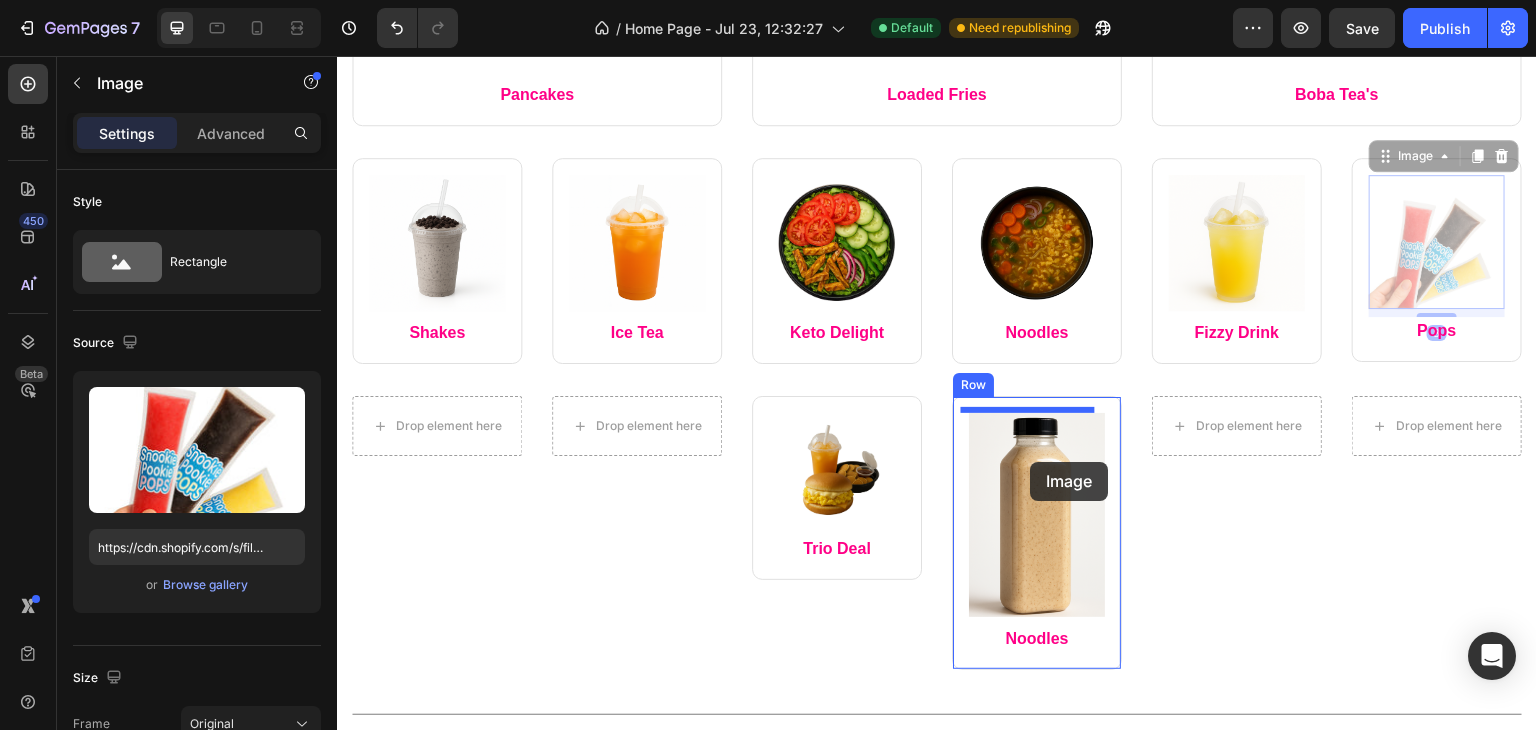 drag, startPoint x: 1420, startPoint y: 242, endPoint x: 1031, endPoint y: 462, distance: 446.90155 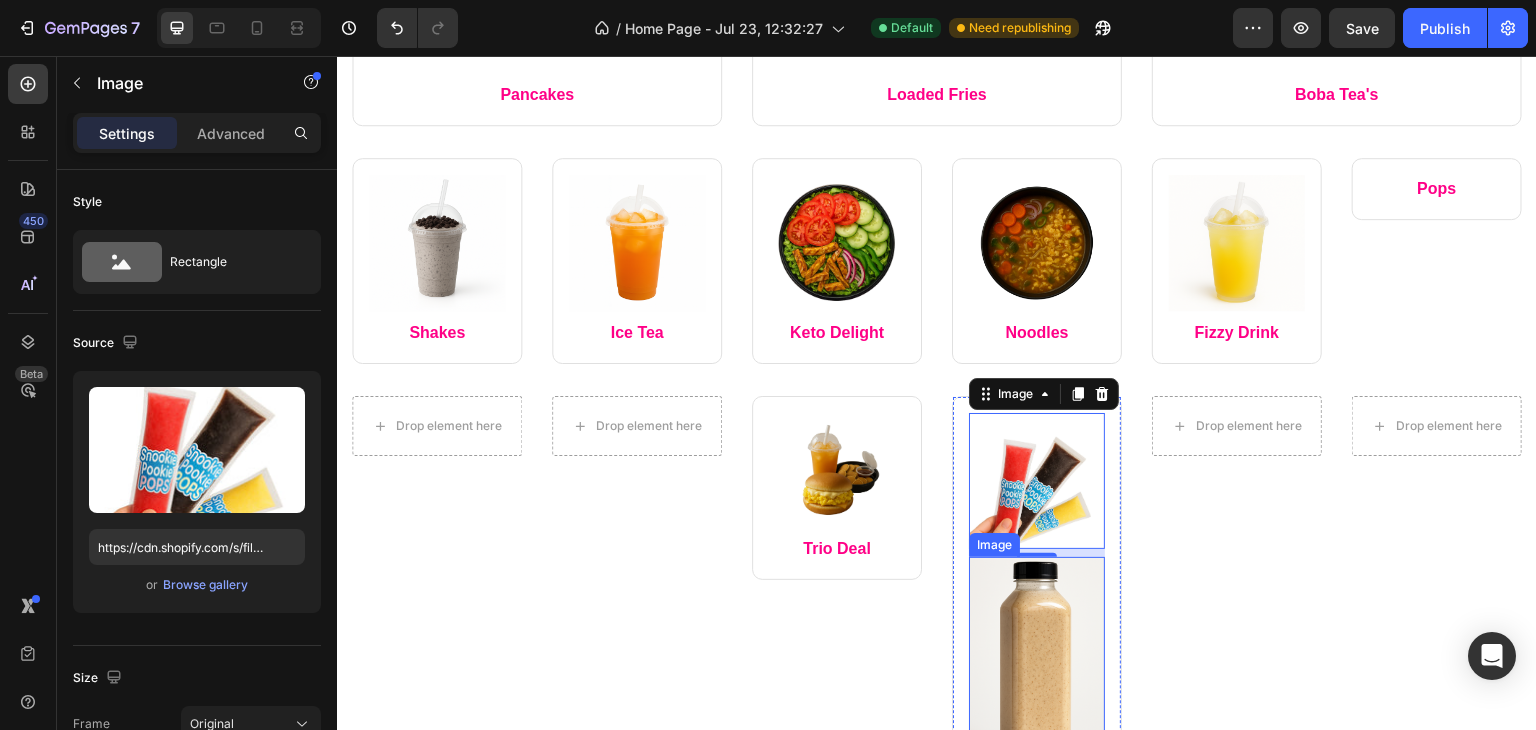 click at bounding box center [1037, 659] 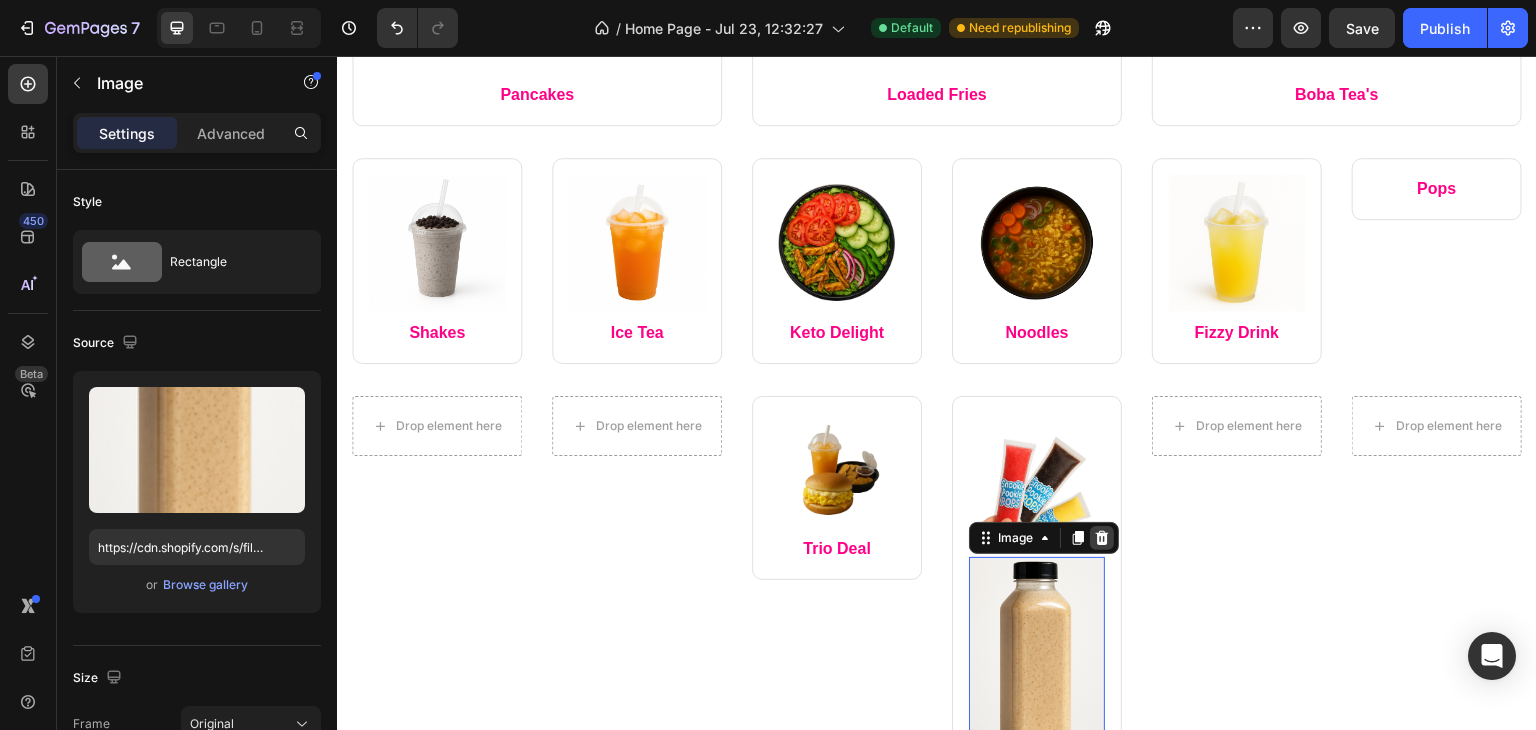 click 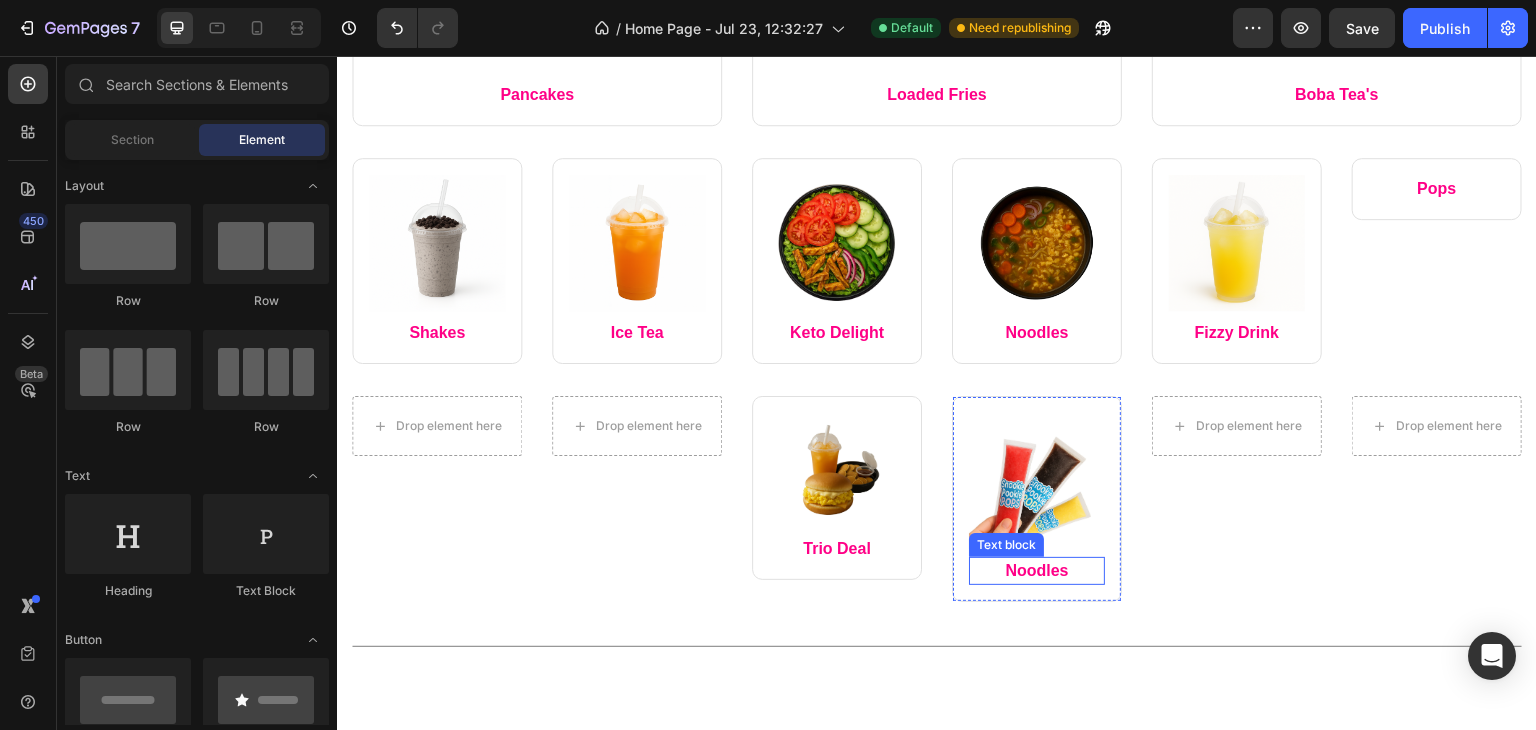 click on "Noodles" at bounding box center [1037, 571] 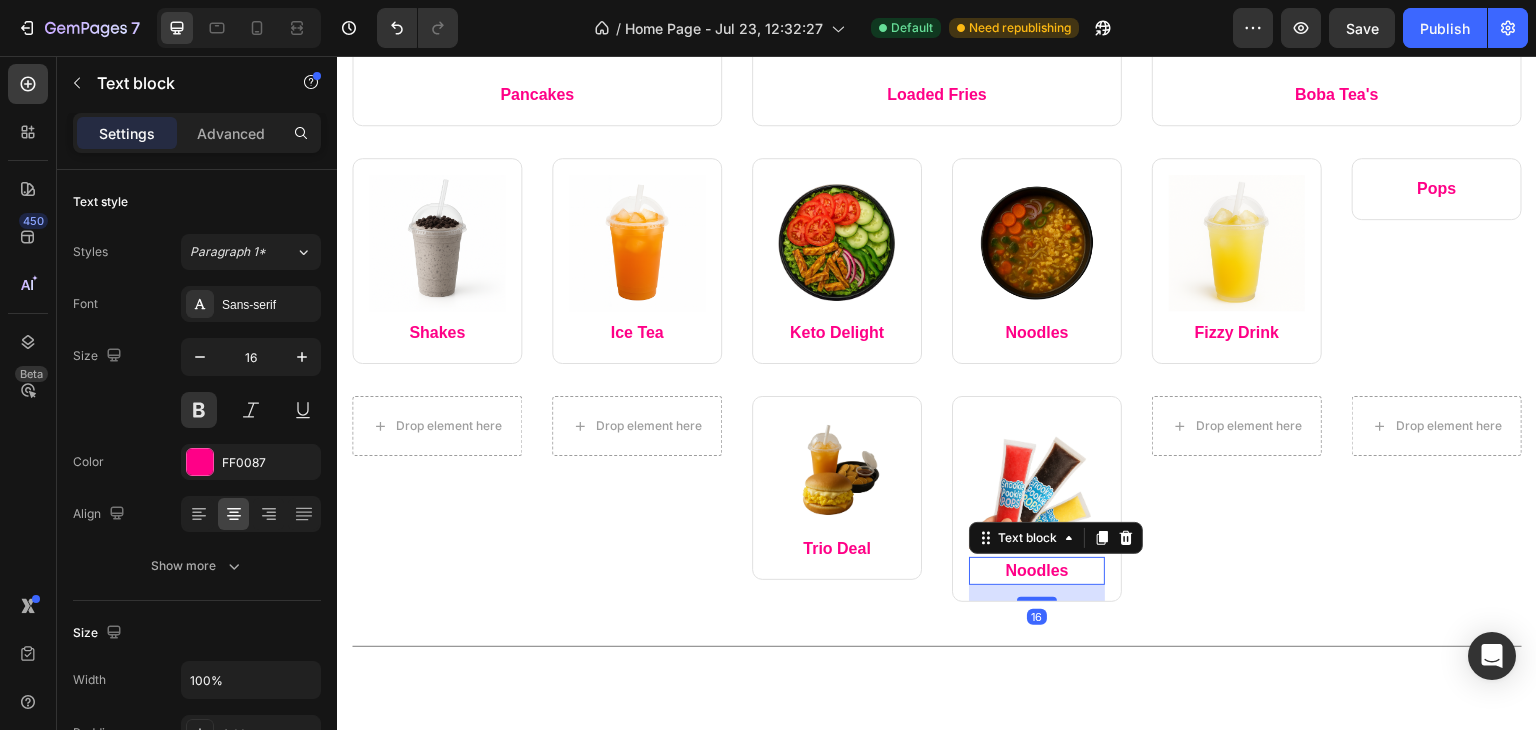 click on "Noodles" at bounding box center (1037, 571) 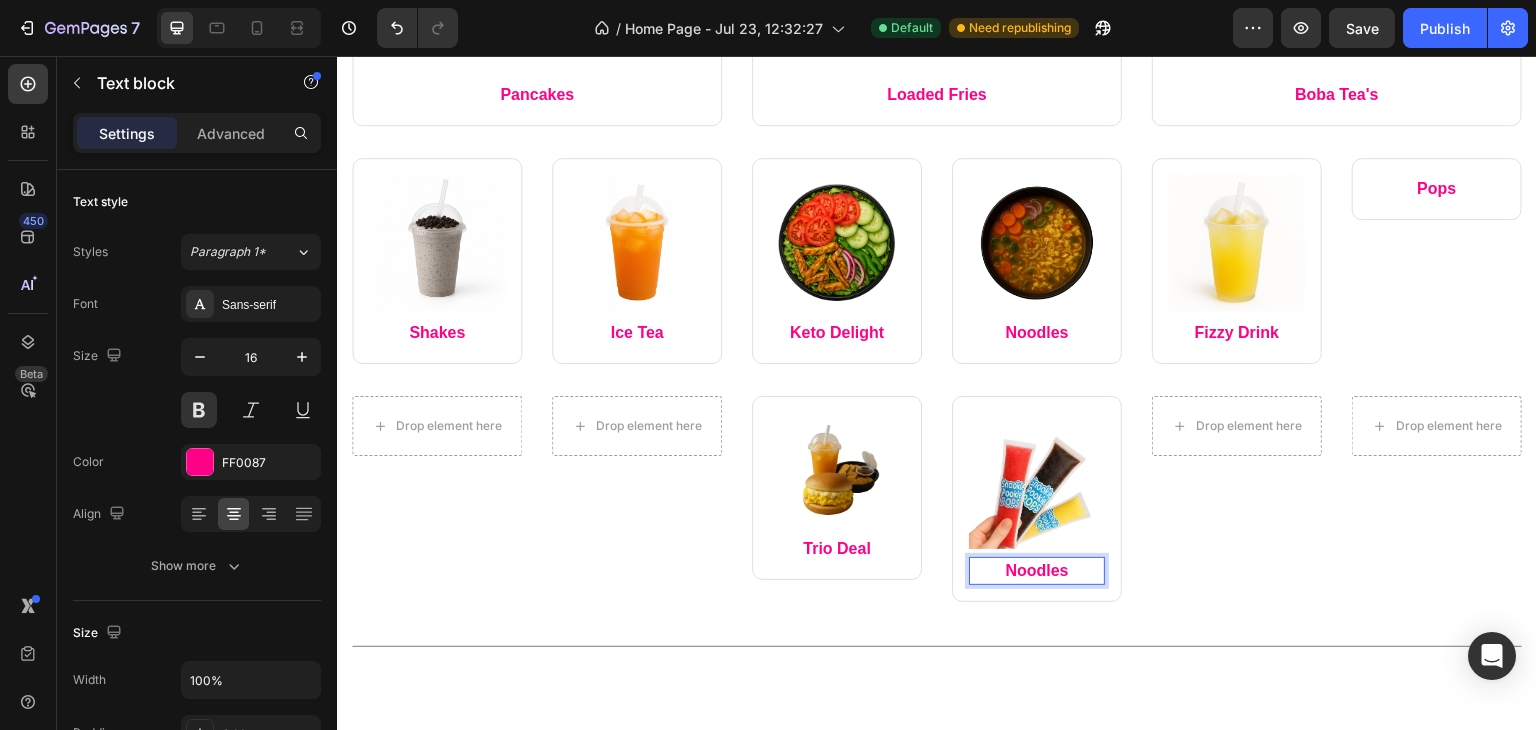 click on "Noodles" at bounding box center [1037, 571] 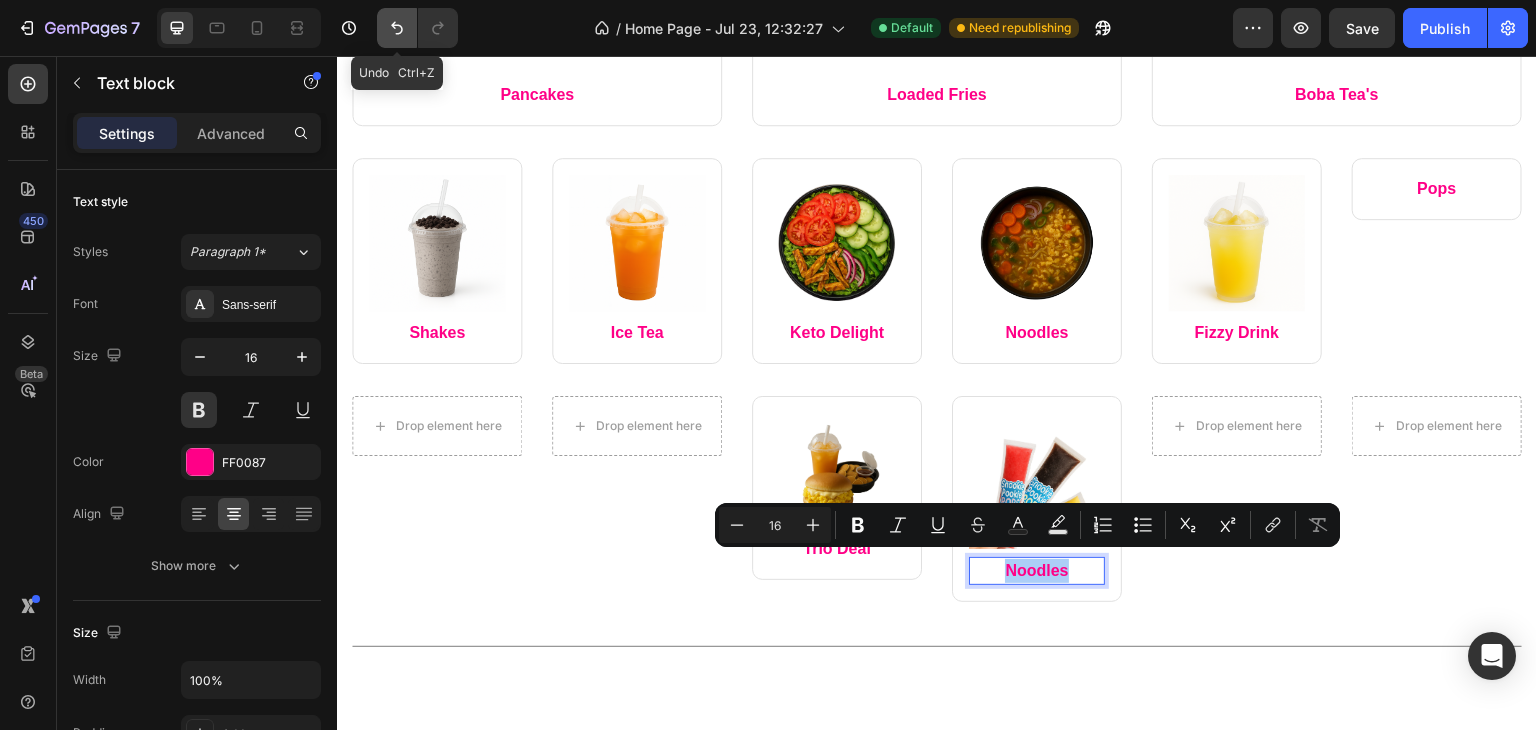 click 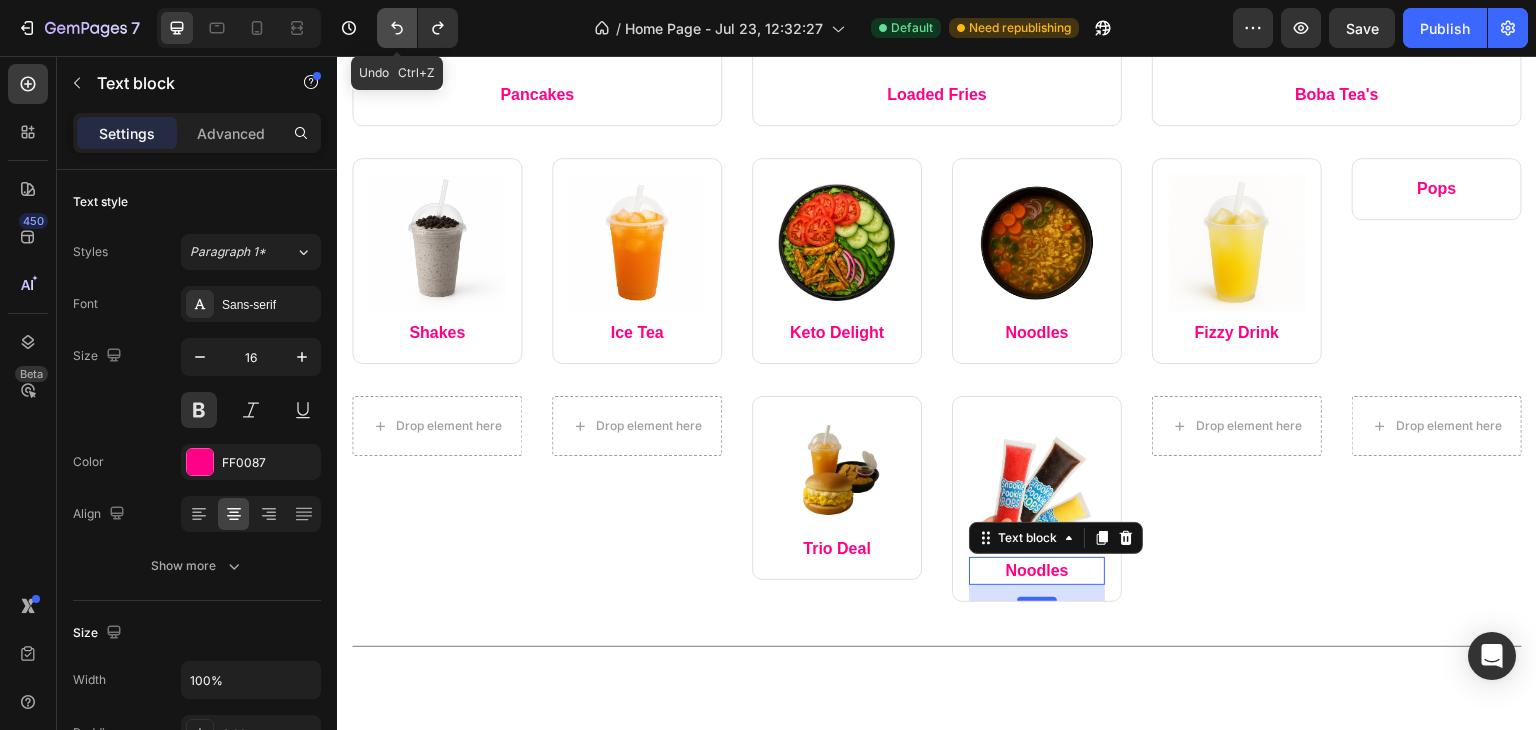 click 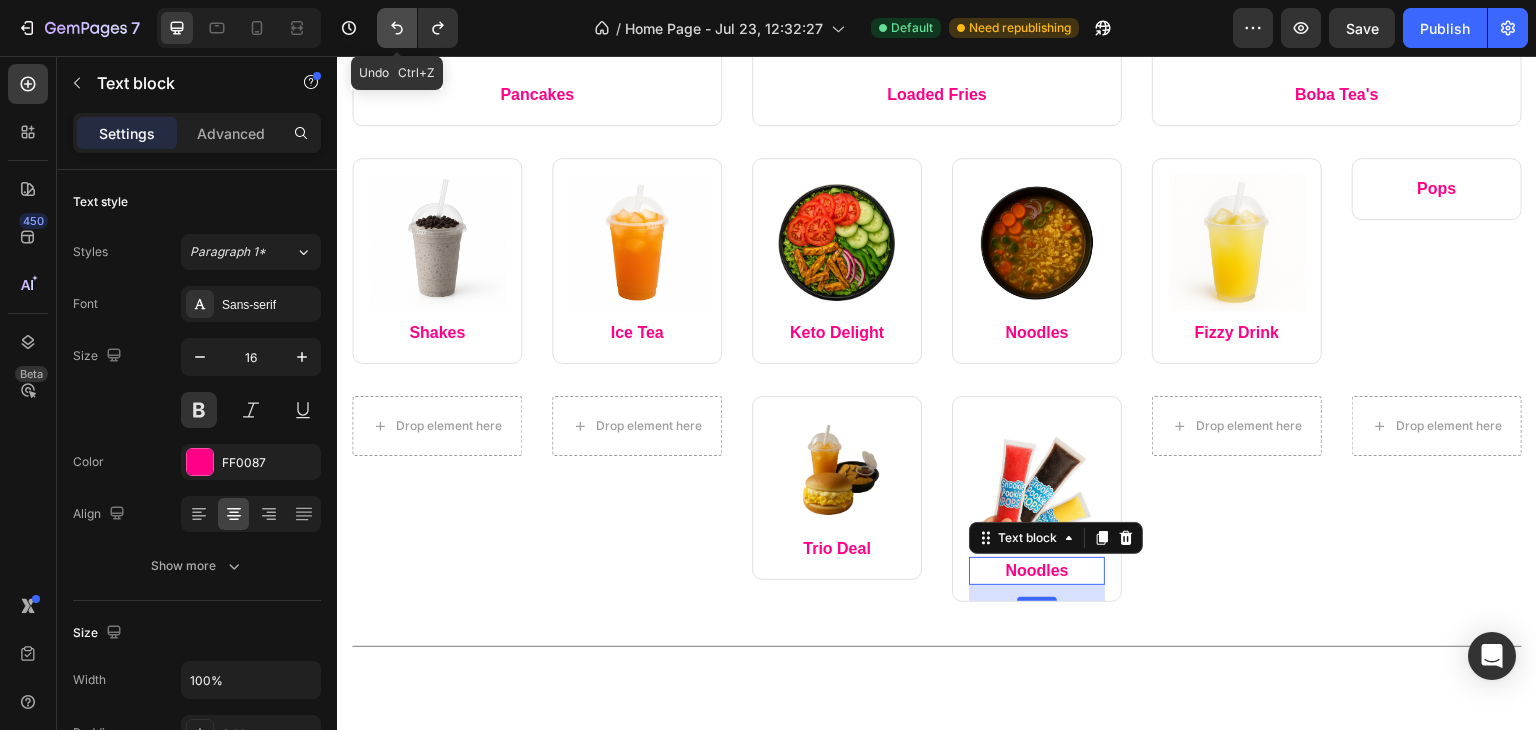 click 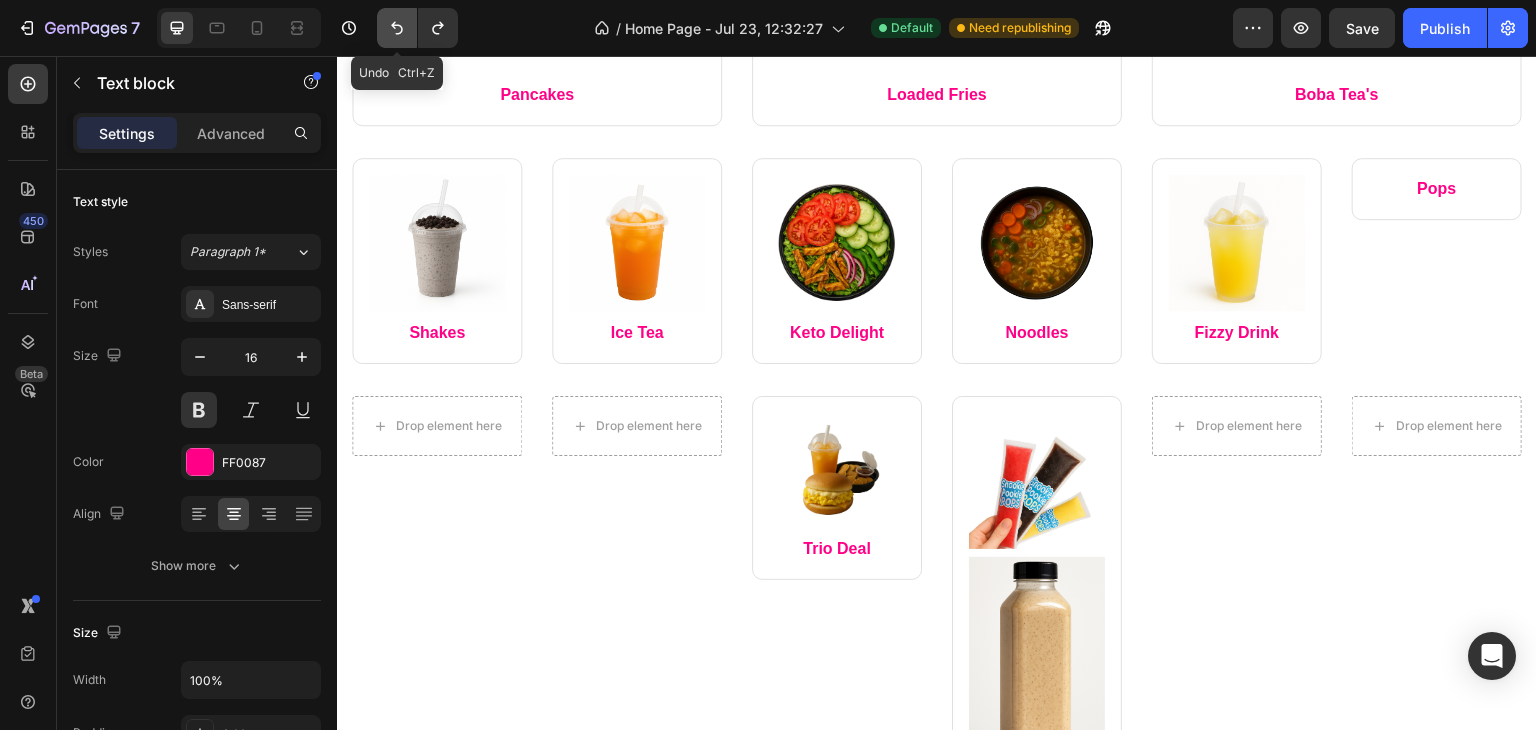 click 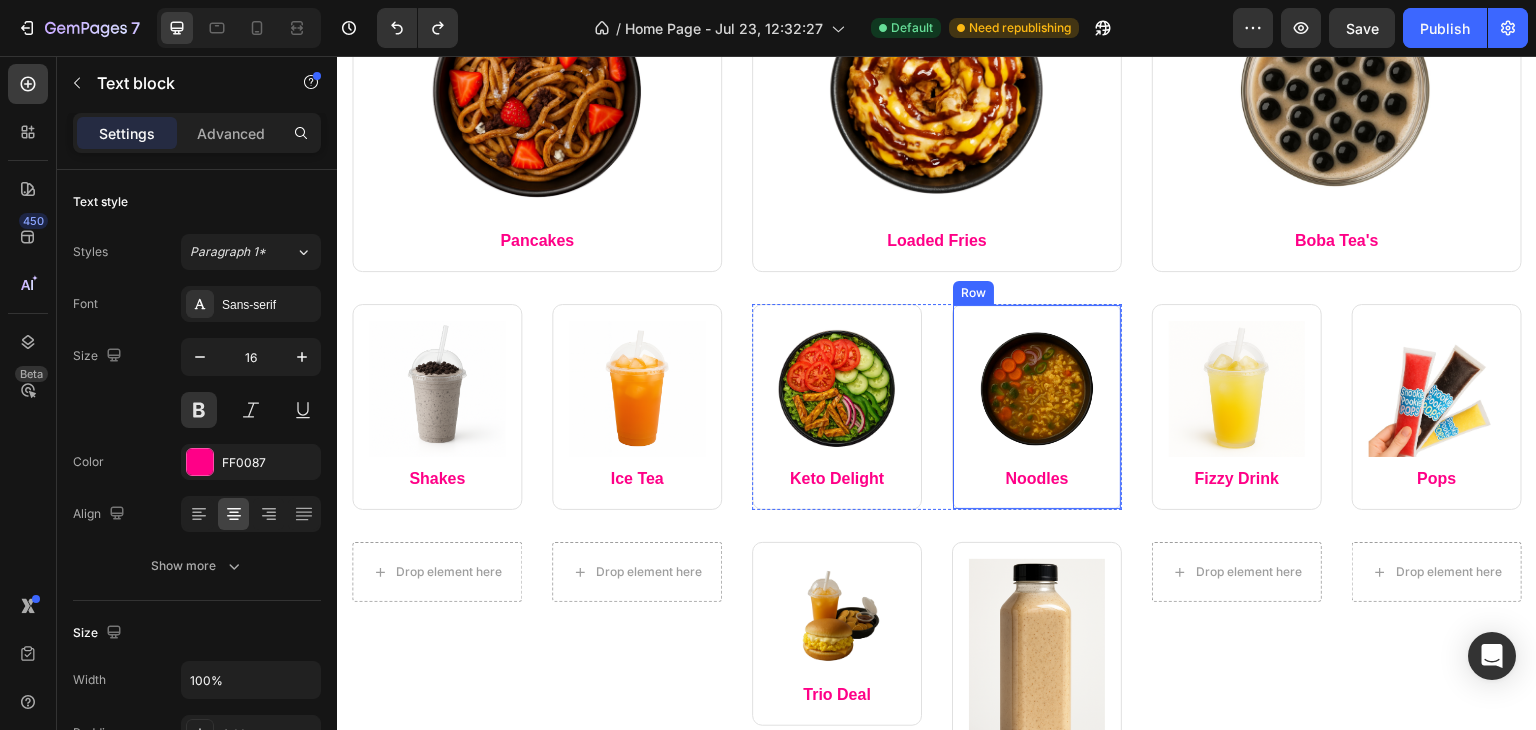 scroll, scrollTop: 784, scrollLeft: 0, axis: vertical 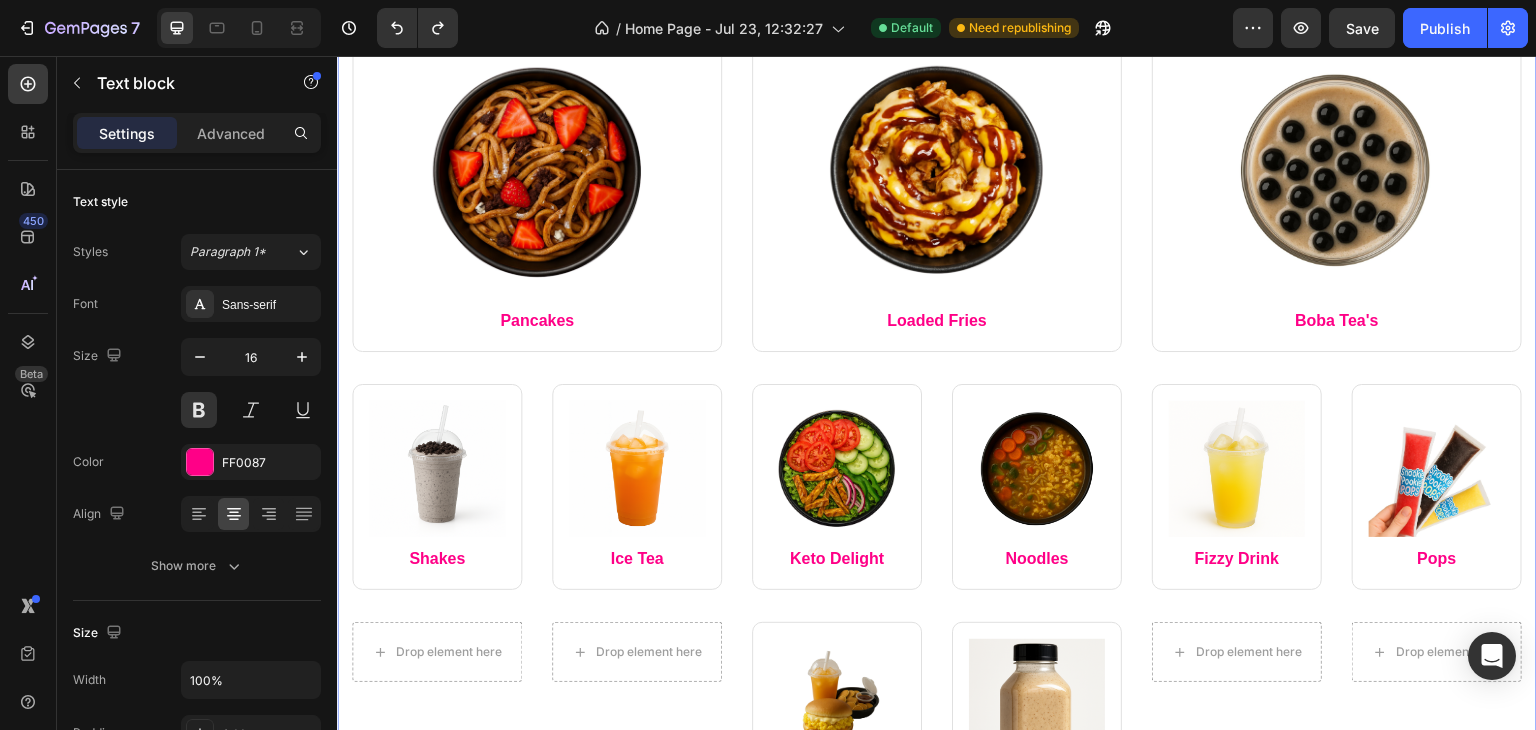 click on "Image Pancakes Text block Row Image Loaded Fries Text block Row Image Boba Tea's Text block Row Row Row Image Shakes Text block Row Image Ice Tea Text block Row Row Image Keto Delight Text block Row Image Noodles Text block Row Row Image Fizzy Drink Text block Row Image Pops Text block Row Row Row
Drop element here
Drop element here Row Image Trio Deal Text block Row Image Noodles Text block   16 Row Row
Drop element here
Drop element here Row Row                Title Line Row" at bounding box center [937, 530] 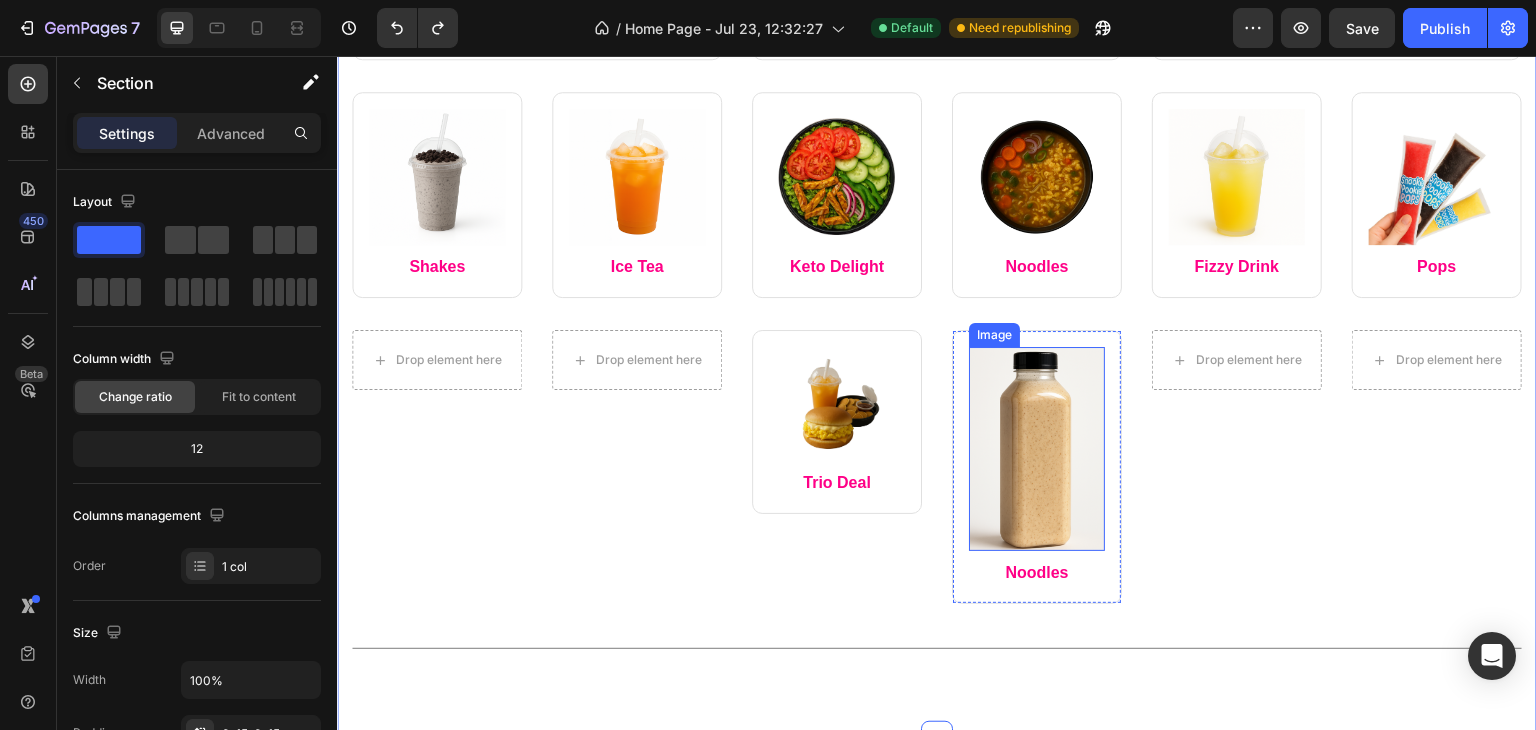 scroll, scrollTop: 1056, scrollLeft: 0, axis: vertical 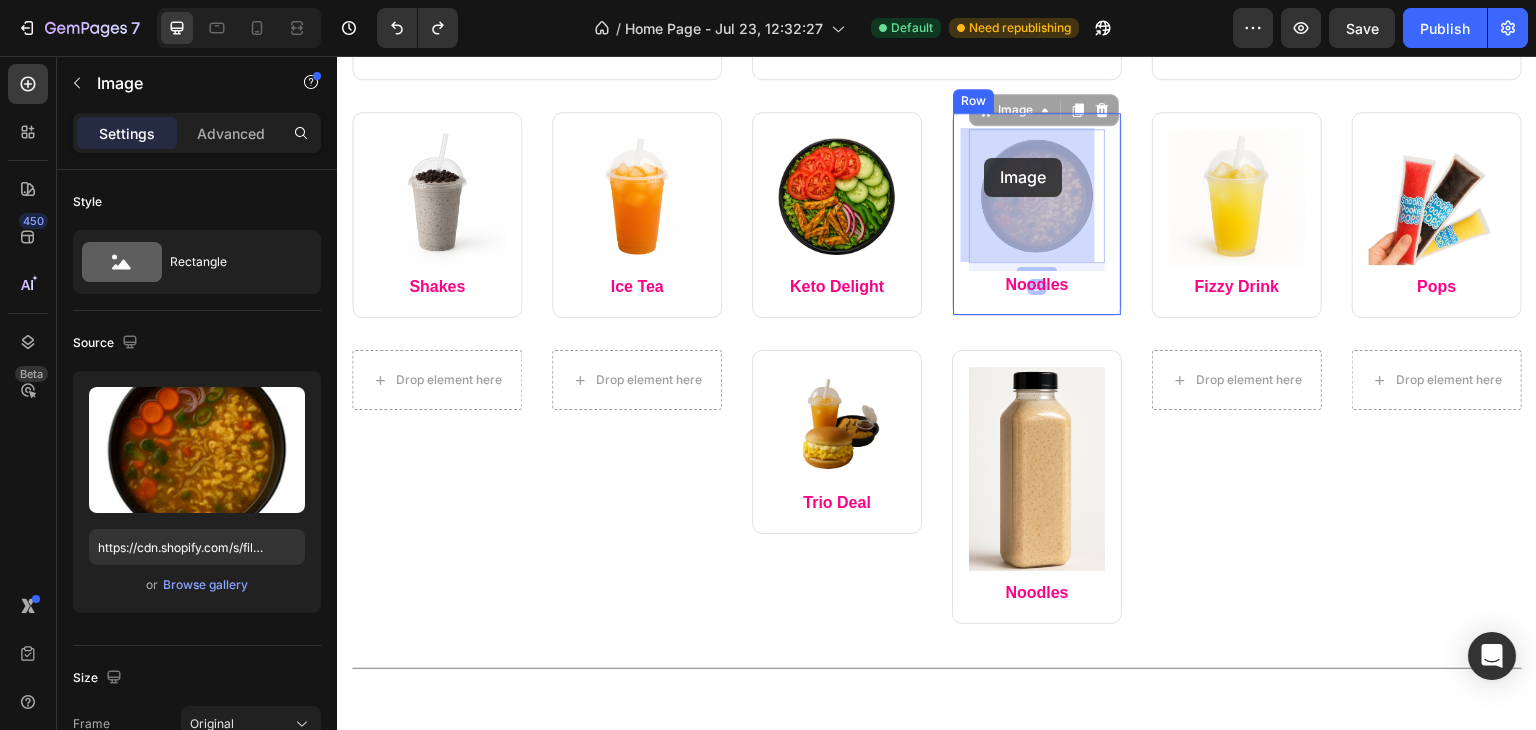 drag, startPoint x: 1030, startPoint y: 173, endPoint x: 985, endPoint y: 164, distance: 45.891174 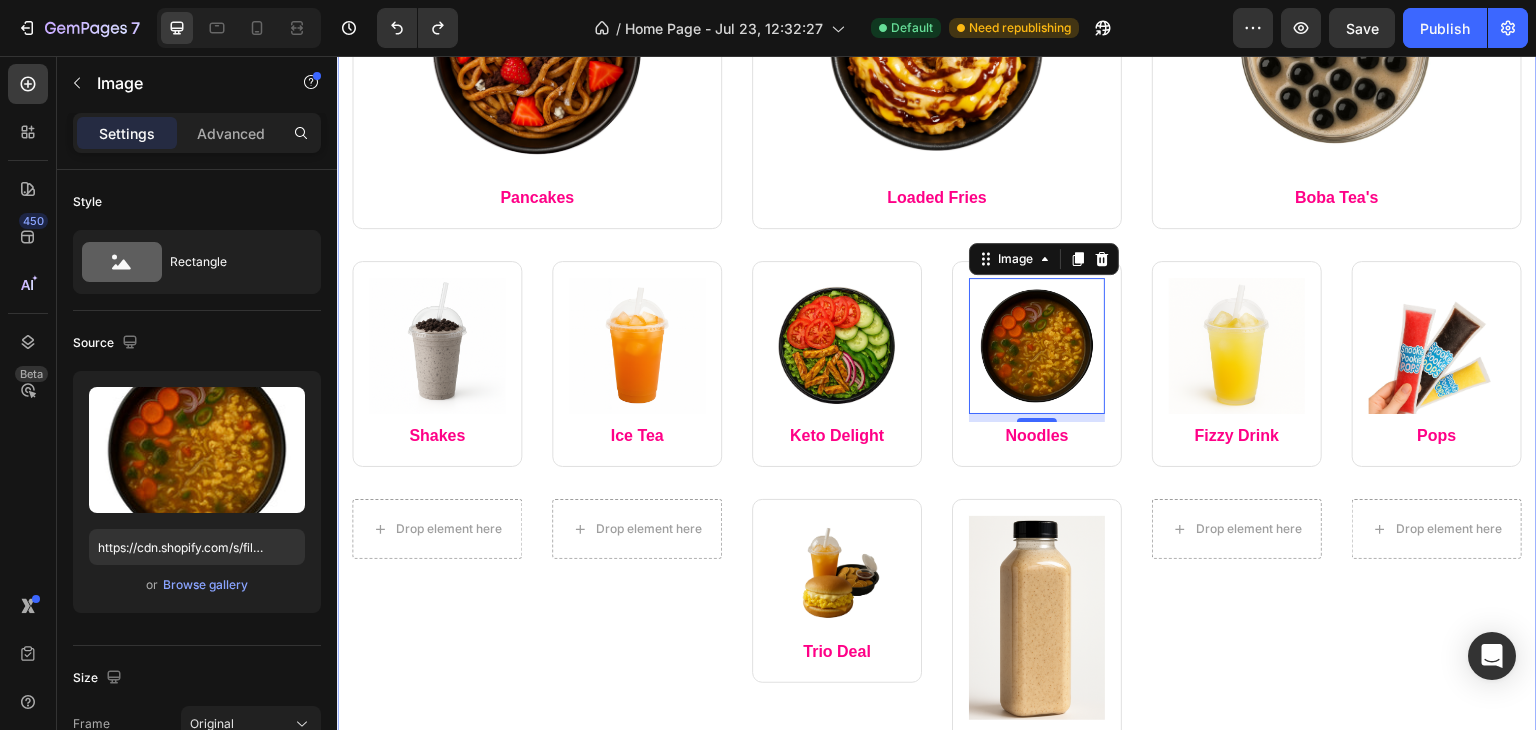 scroll, scrollTop: 930, scrollLeft: 0, axis: vertical 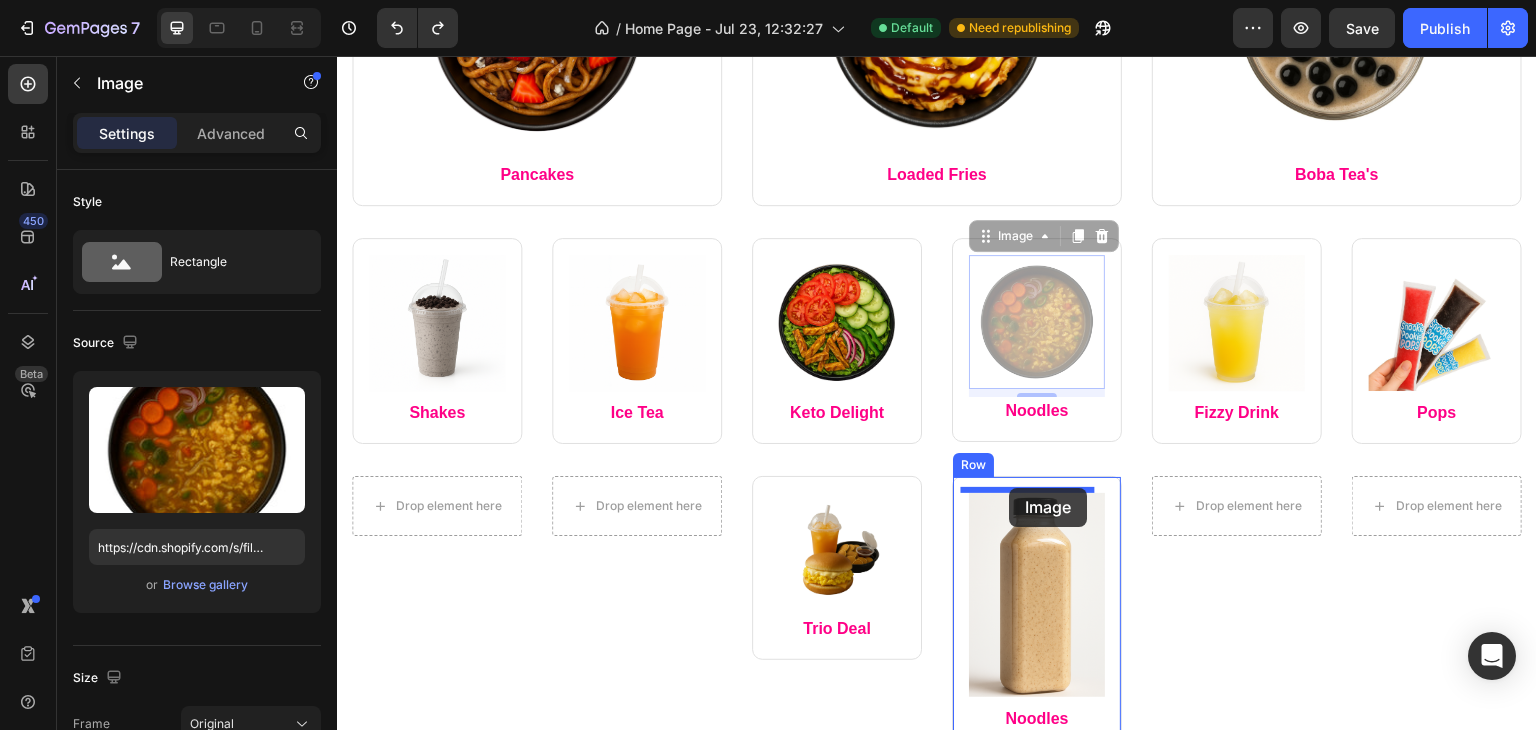 drag, startPoint x: 1047, startPoint y: 286, endPoint x: 1010, endPoint y: 488, distance: 205.36066 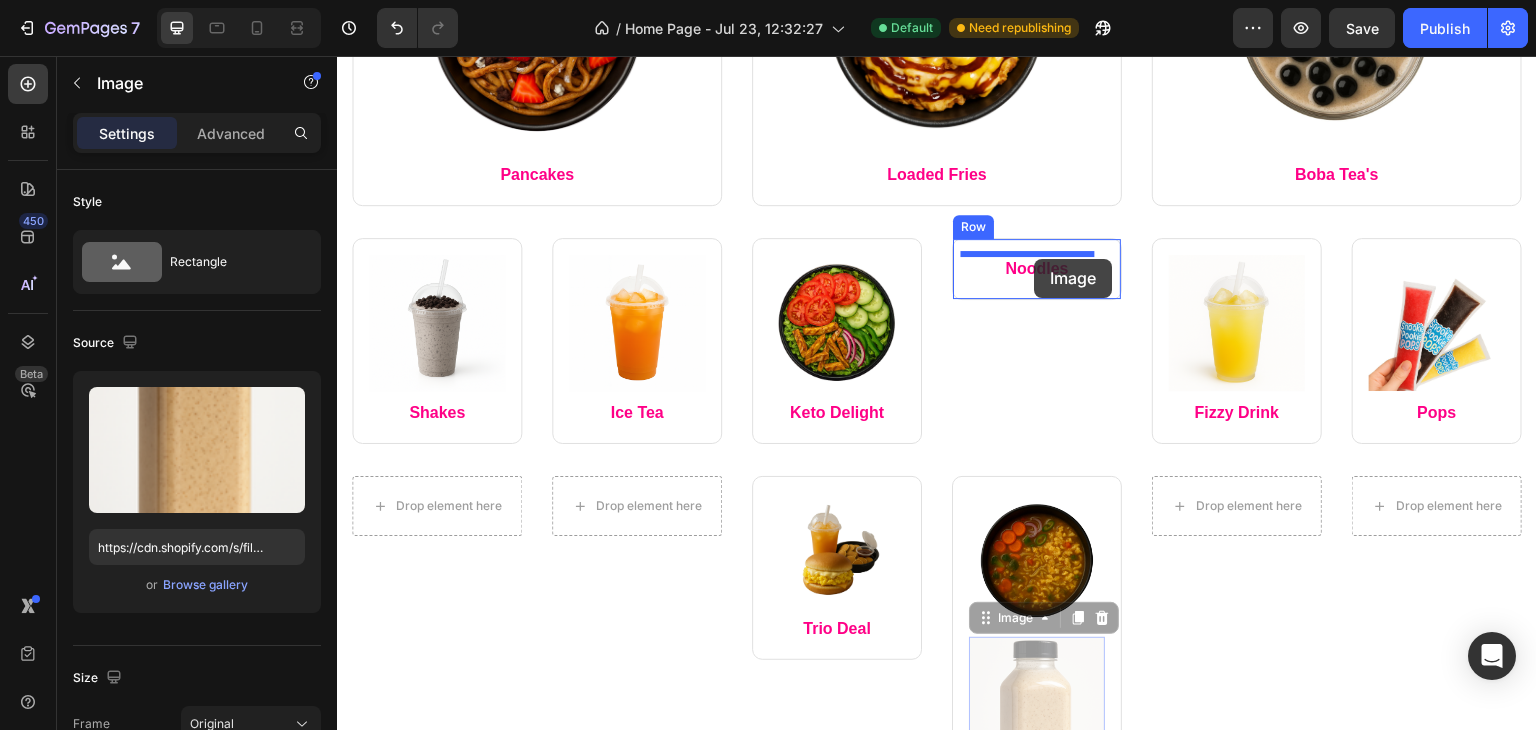 drag, startPoint x: 1046, startPoint y: 691, endPoint x: 1037, endPoint y: 254, distance: 437.09268 